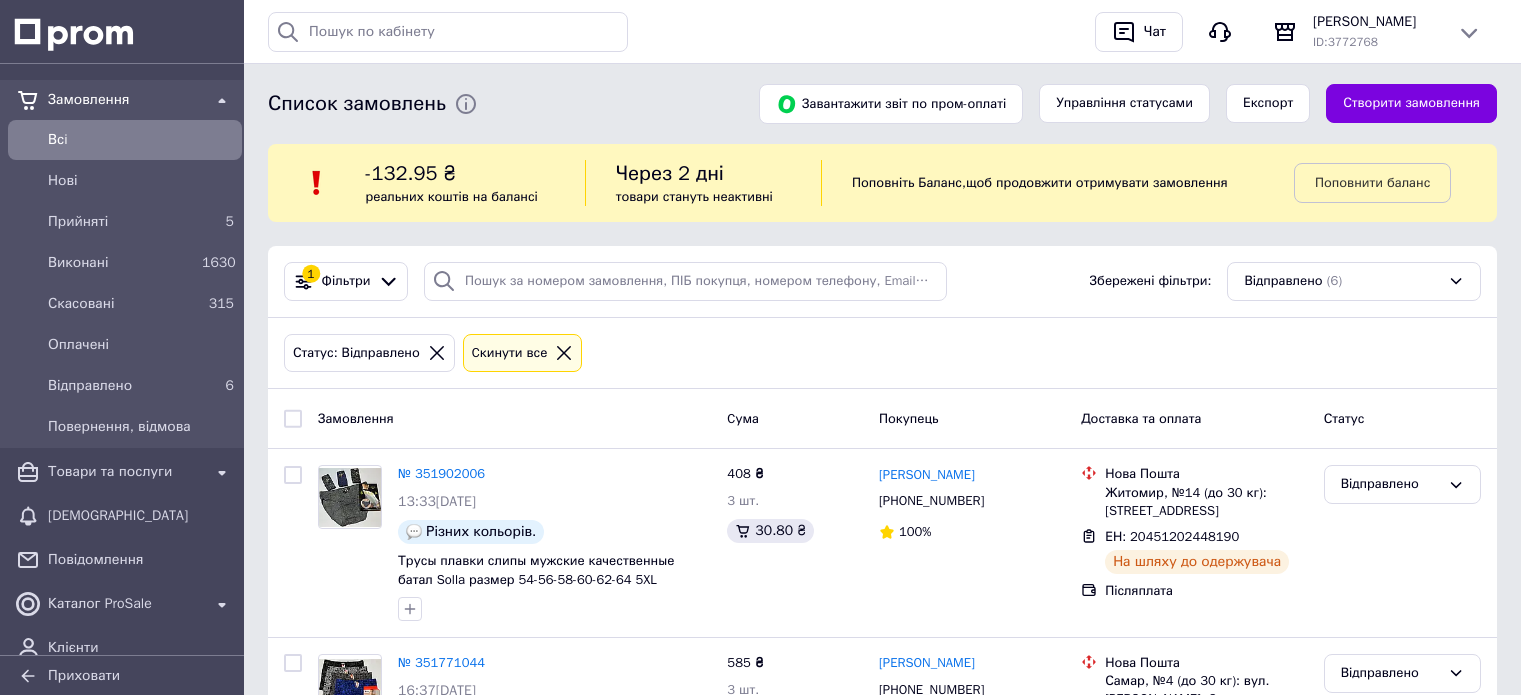 scroll, scrollTop: 0, scrollLeft: 0, axis: both 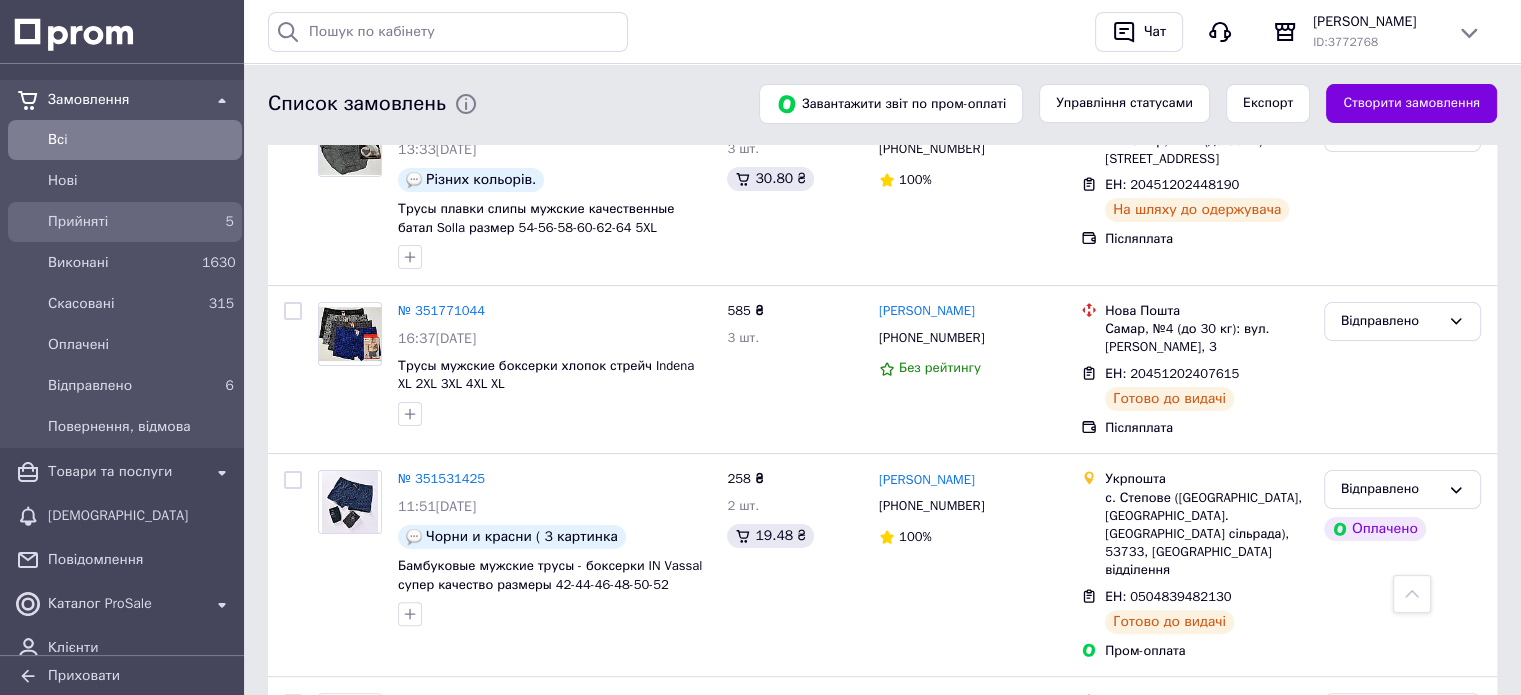click on "Прийняті" at bounding box center (121, 222) 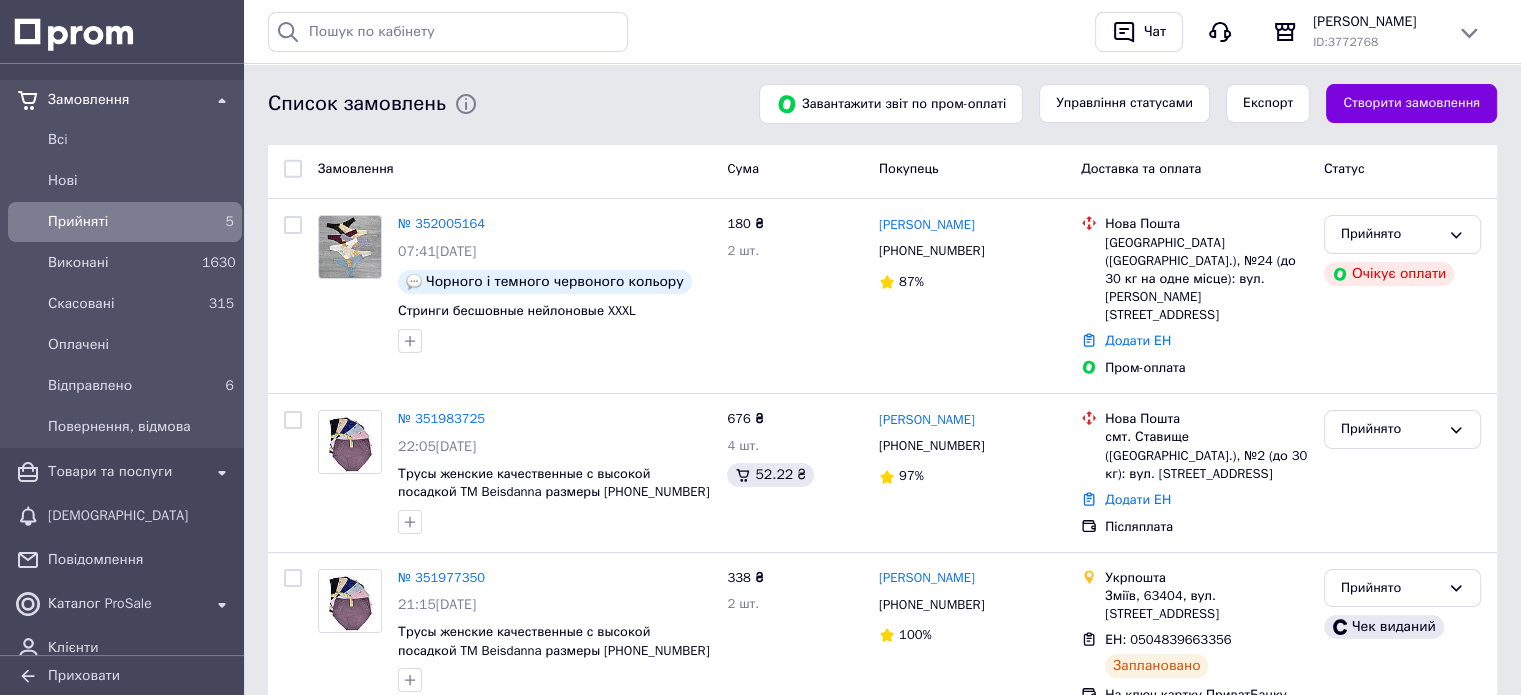 scroll, scrollTop: 292, scrollLeft: 0, axis: vertical 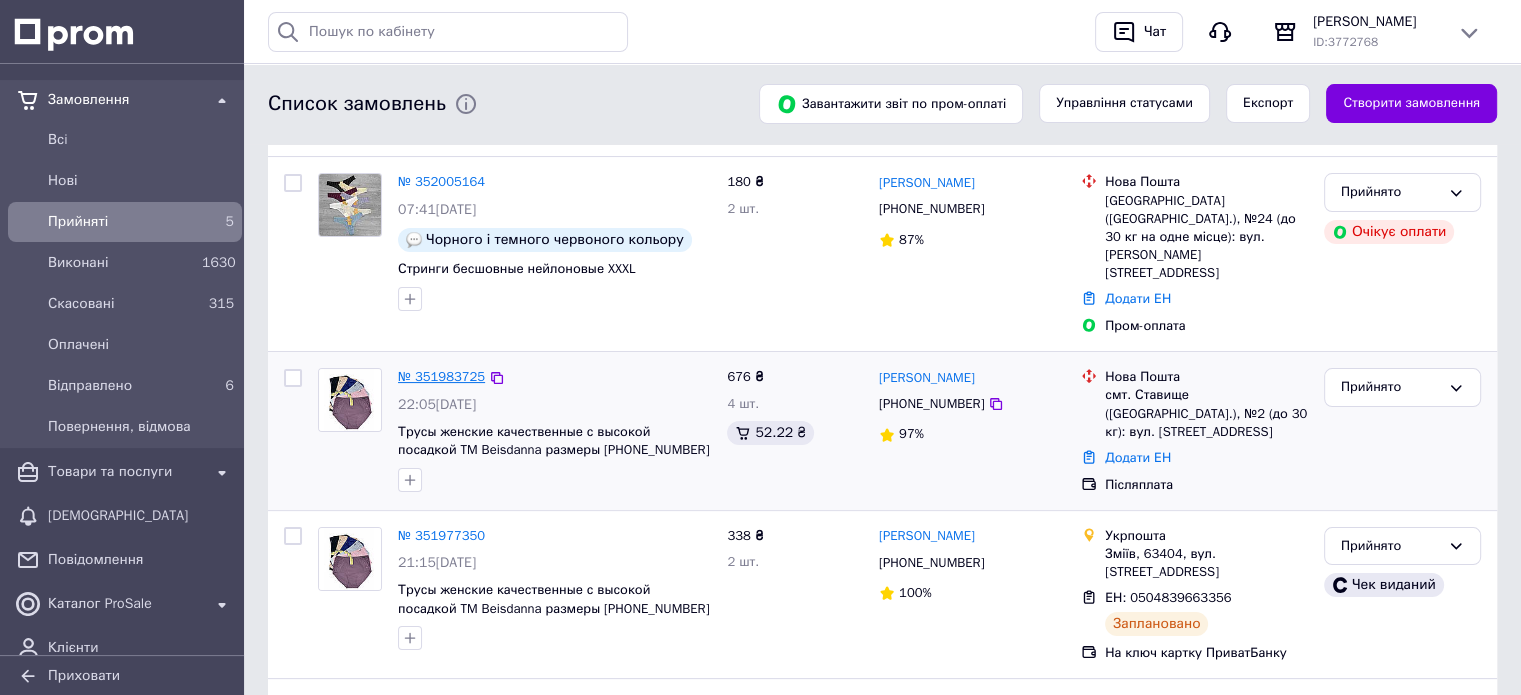 click on "№ 351983725" at bounding box center (441, 376) 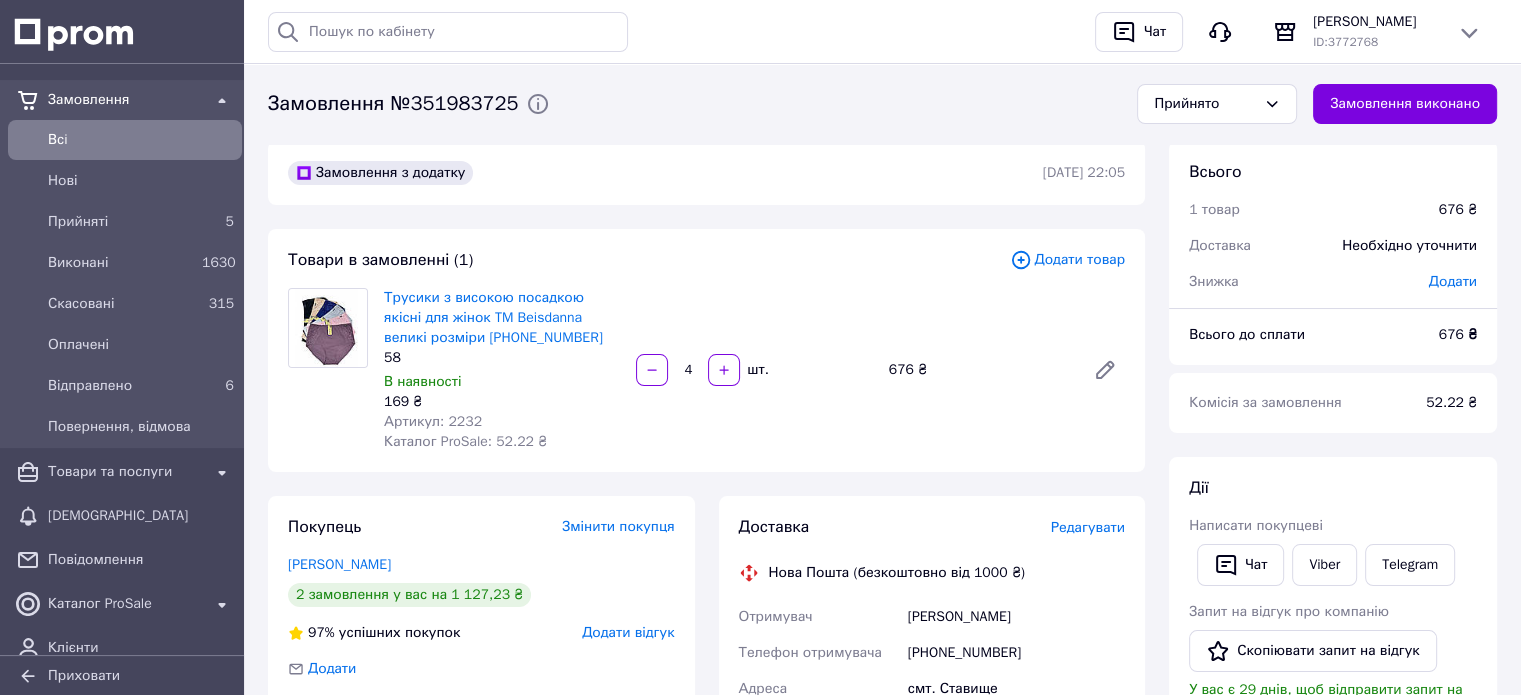 scroll, scrollTop: 0, scrollLeft: 0, axis: both 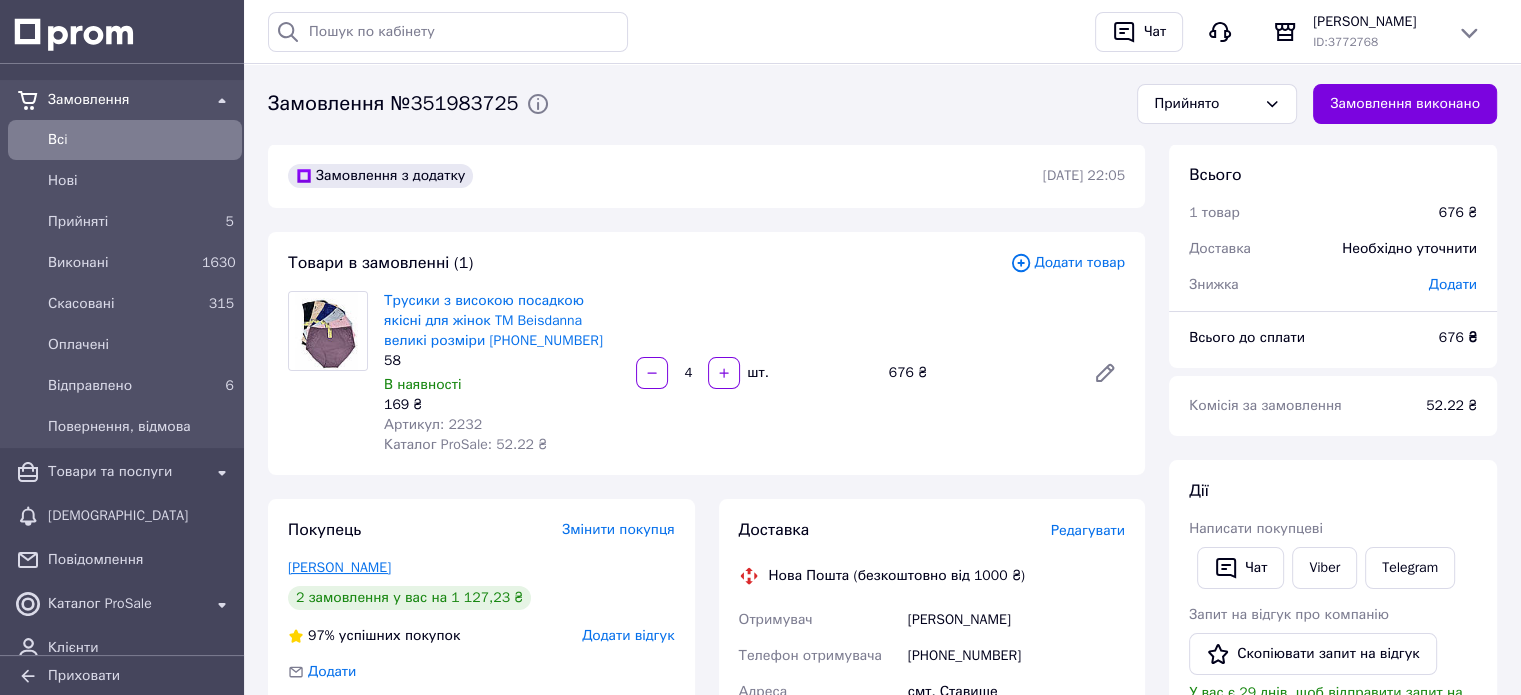 click on "Мельникова Наталья" at bounding box center [339, 567] 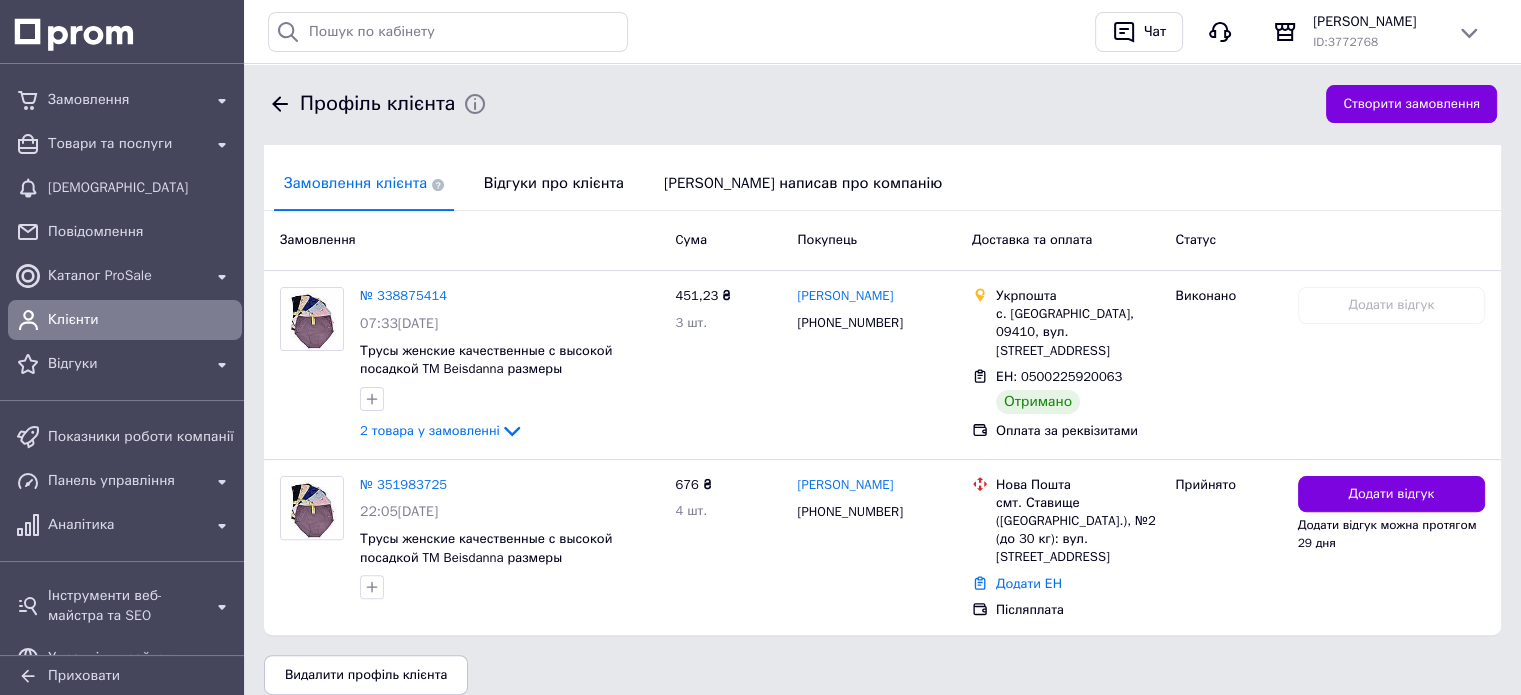scroll, scrollTop: 496, scrollLeft: 0, axis: vertical 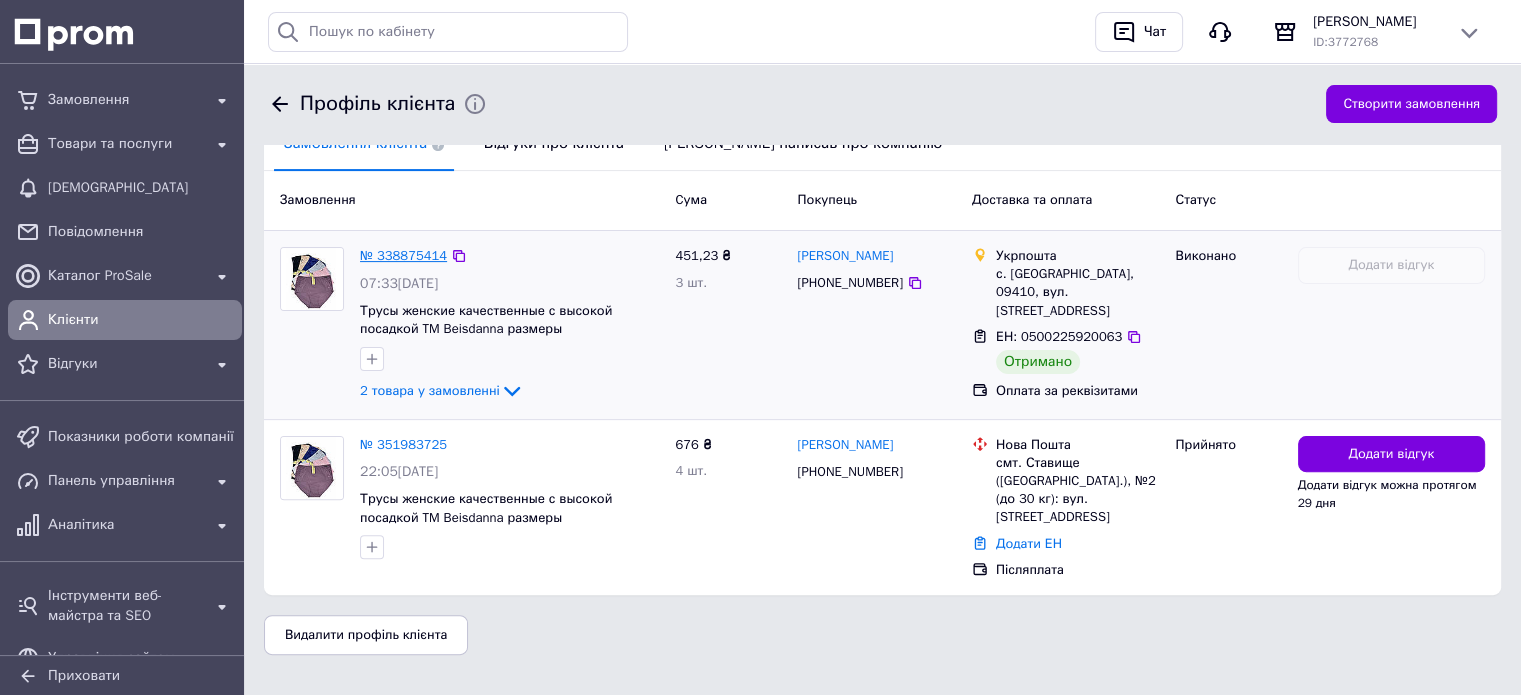 click on "№ 338875414" at bounding box center (403, 255) 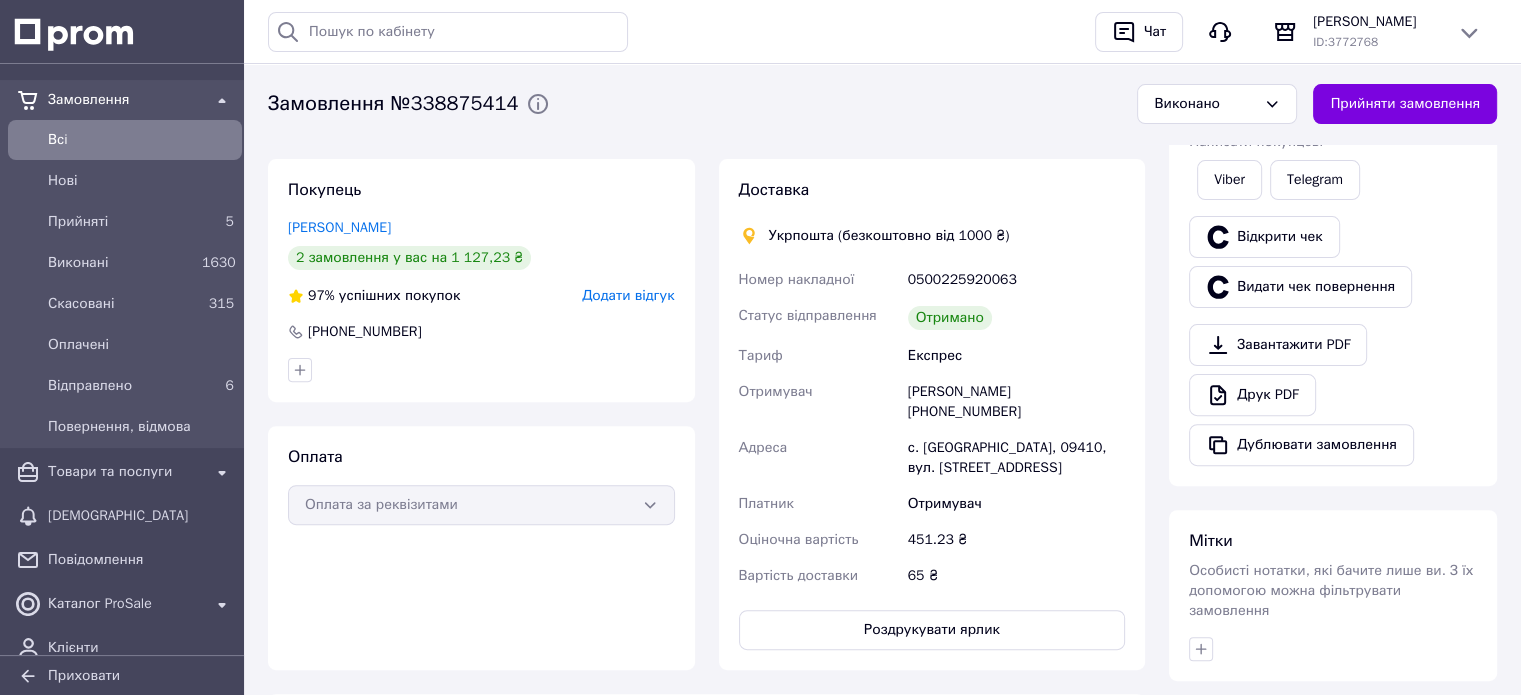 scroll, scrollTop: 0, scrollLeft: 0, axis: both 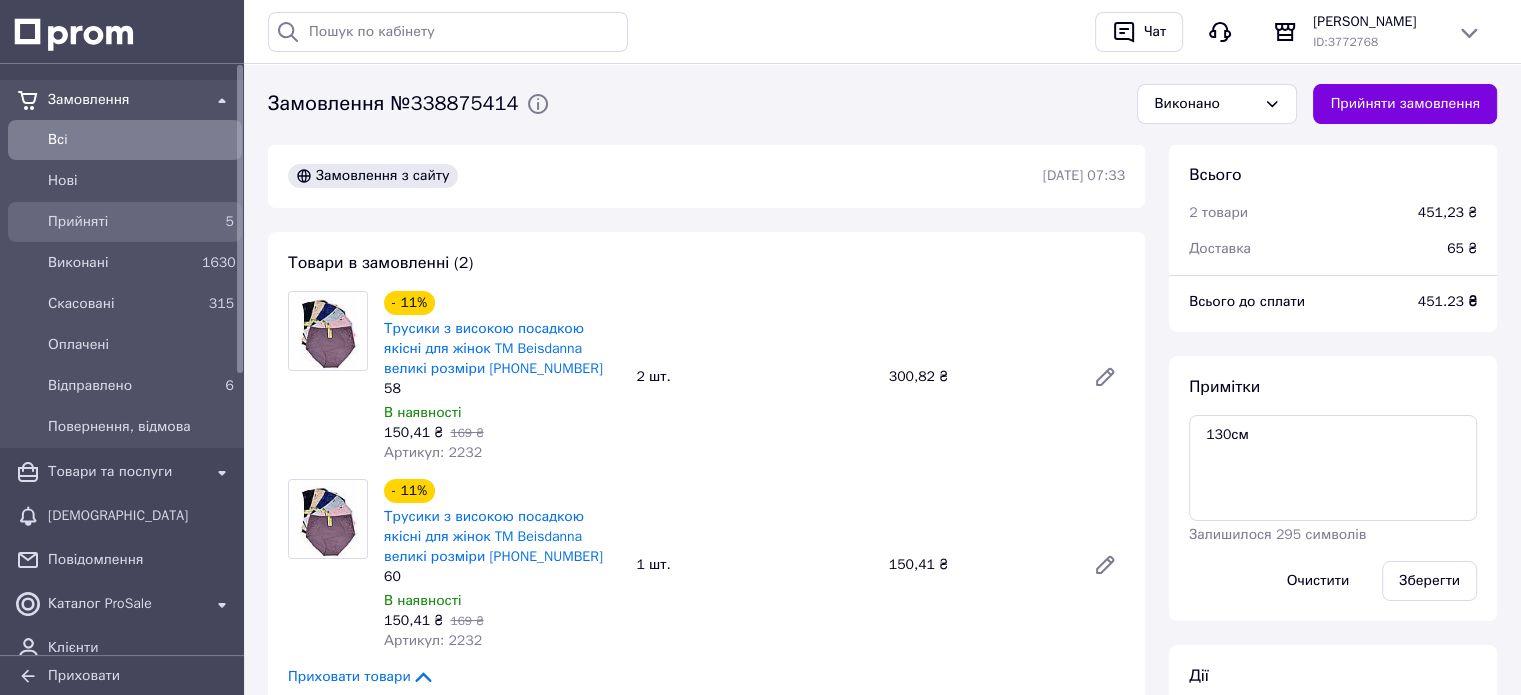 click on "Прийняті" at bounding box center (121, 222) 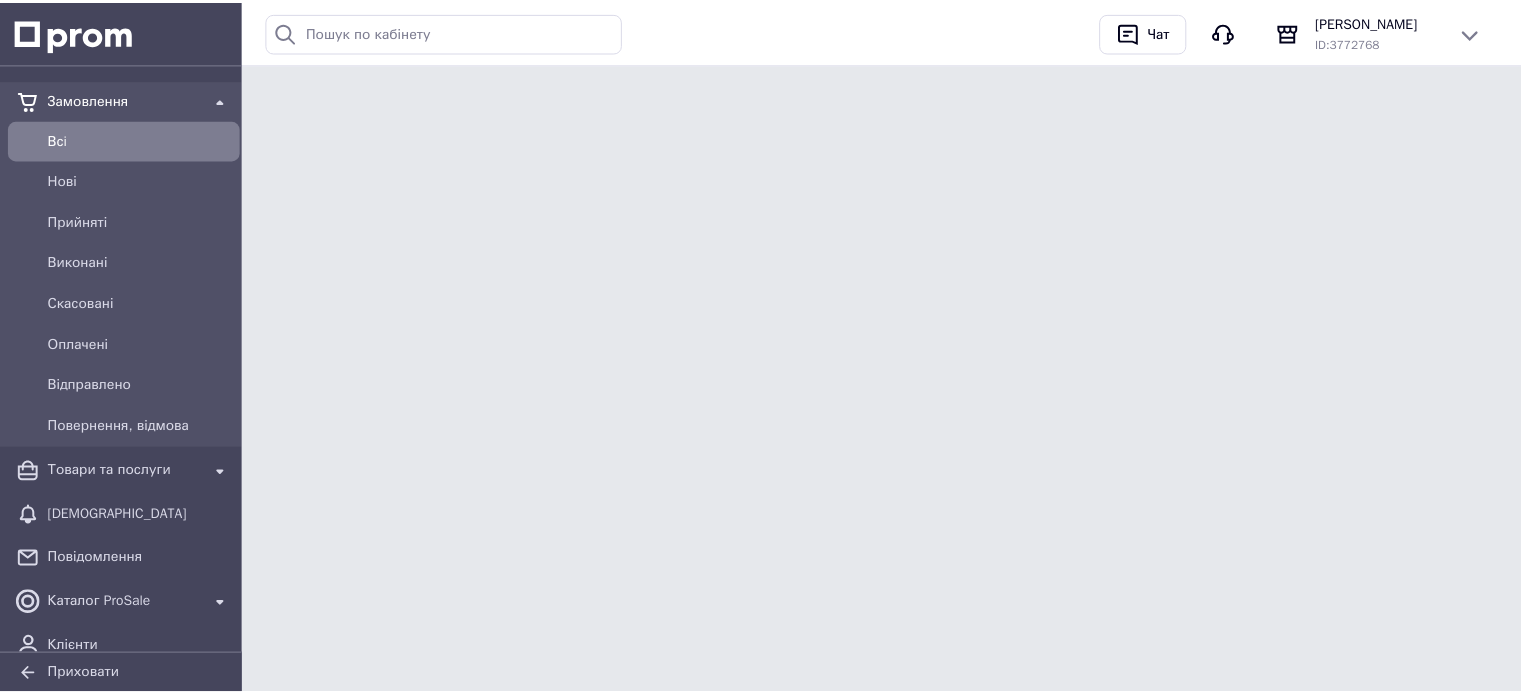 scroll, scrollTop: 0, scrollLeft: 0, axis: both 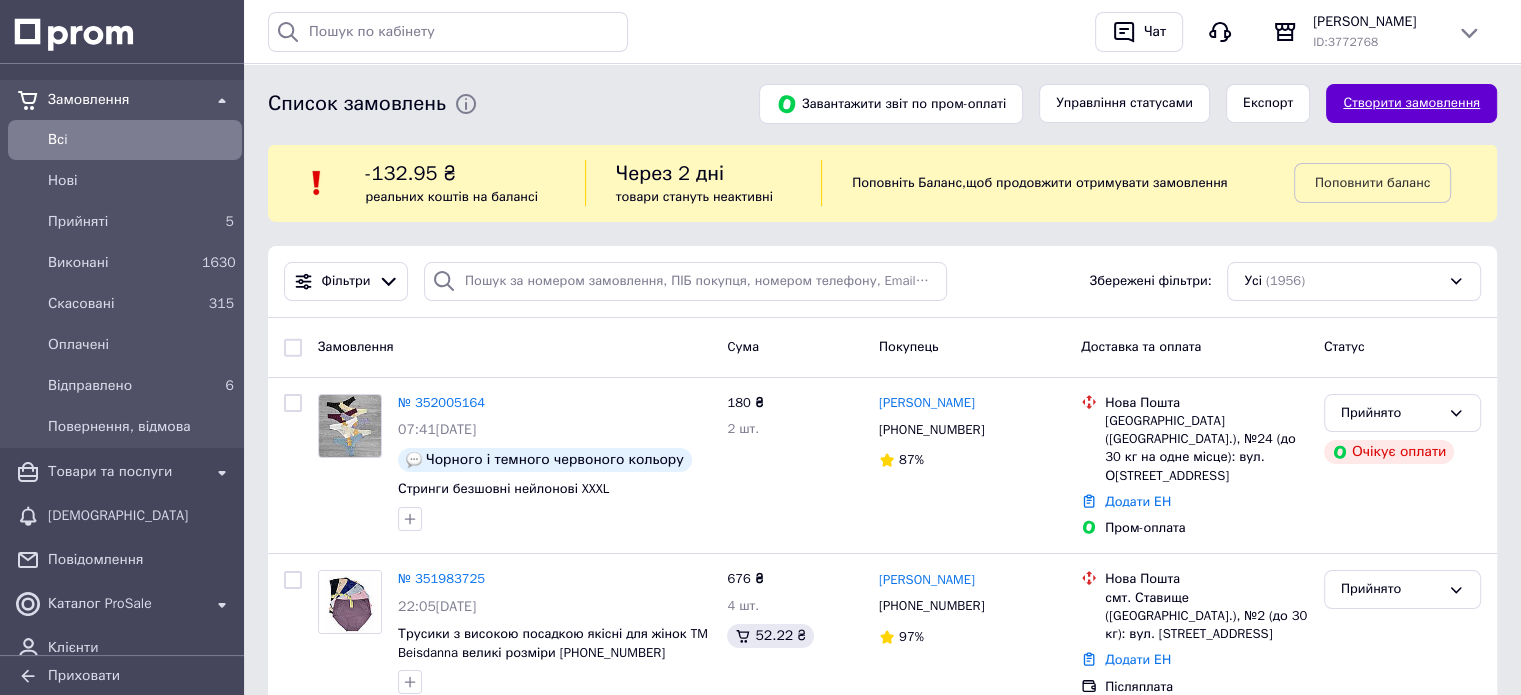 click on "Створити замовлення" at bounding box center [1411, 103] 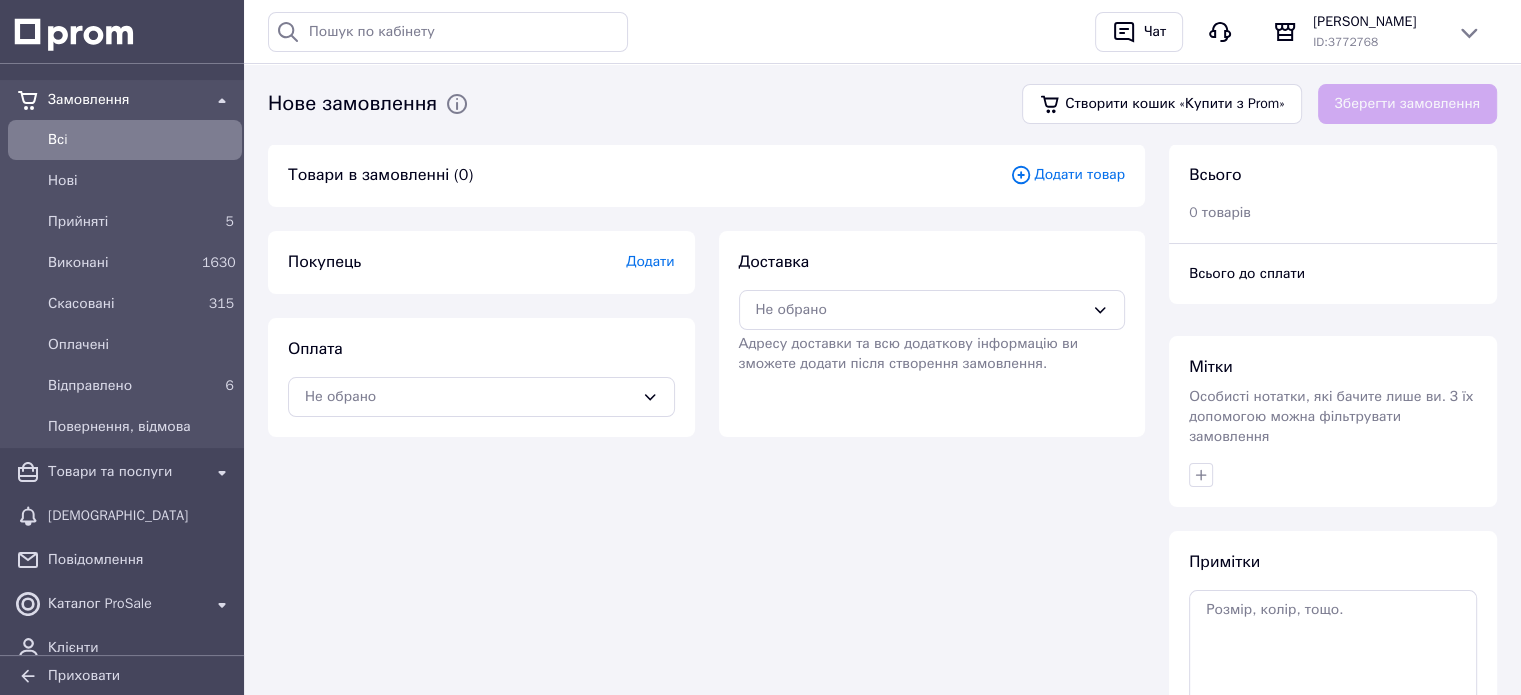 click on "Додати товар" at bounding box center (1067, 175) 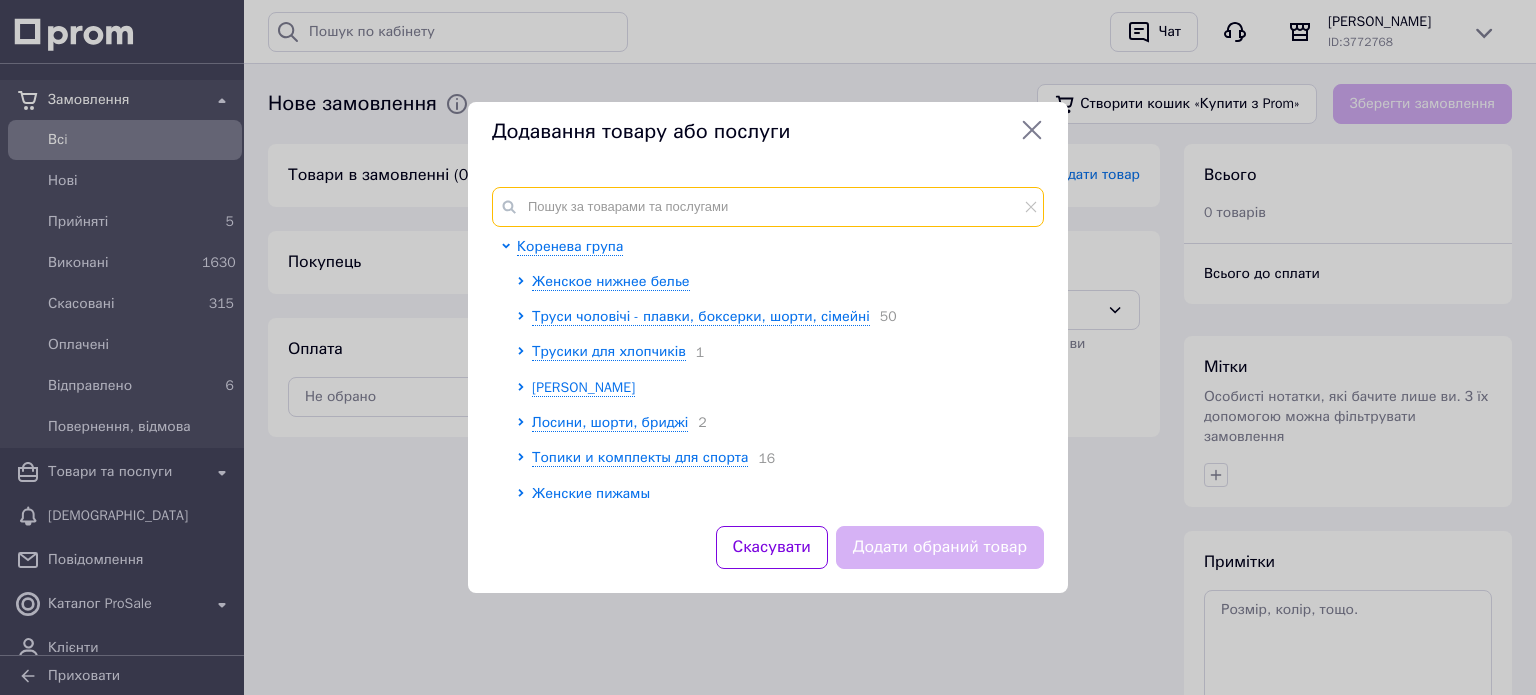 click at bounding box center [768, 207] 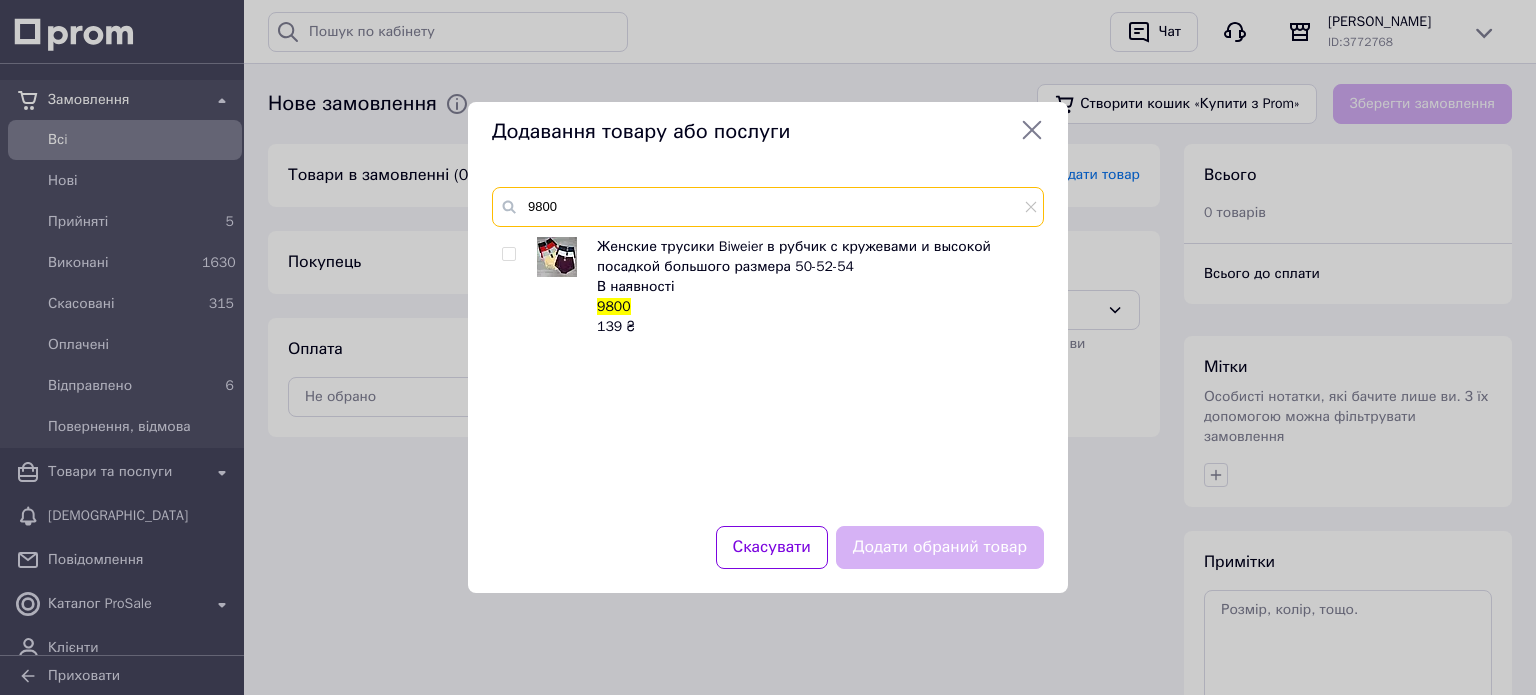 type on "9800" 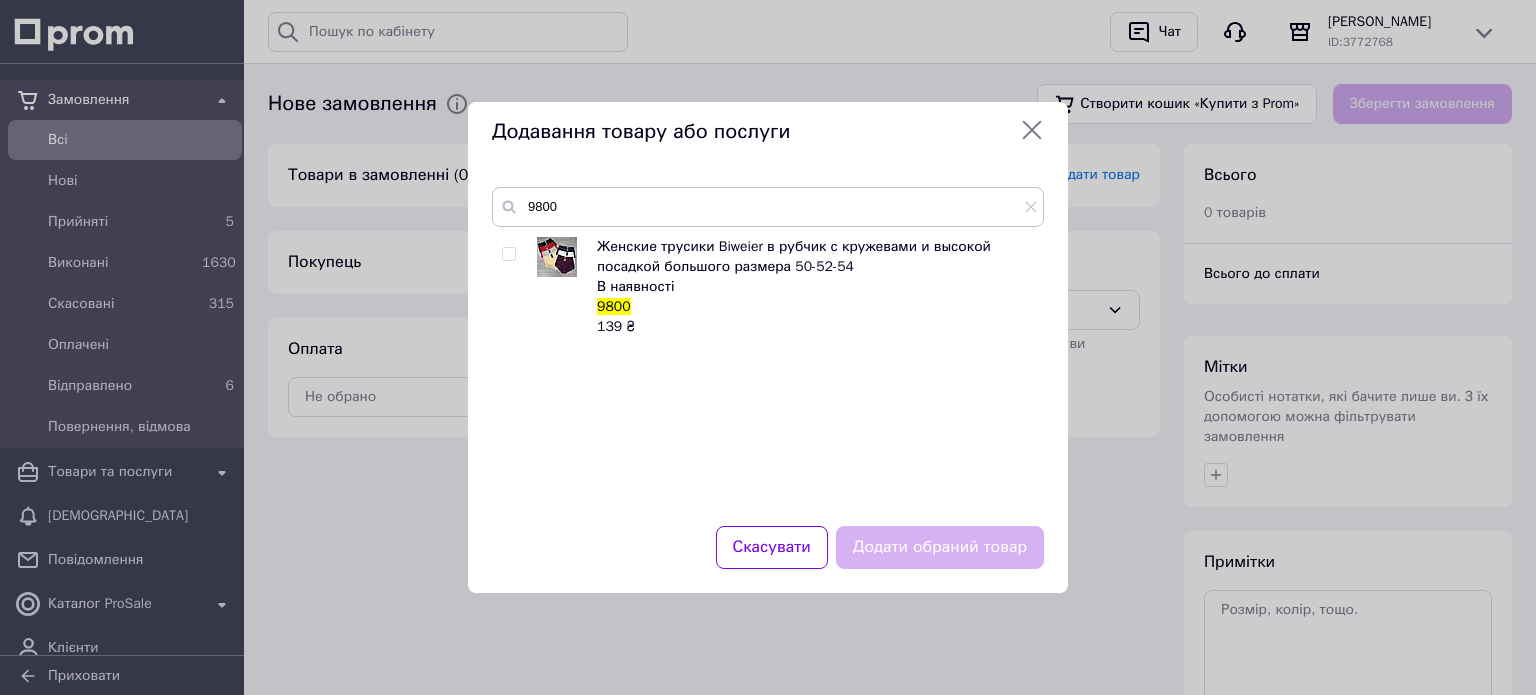 click at bounding box center (508, 254) 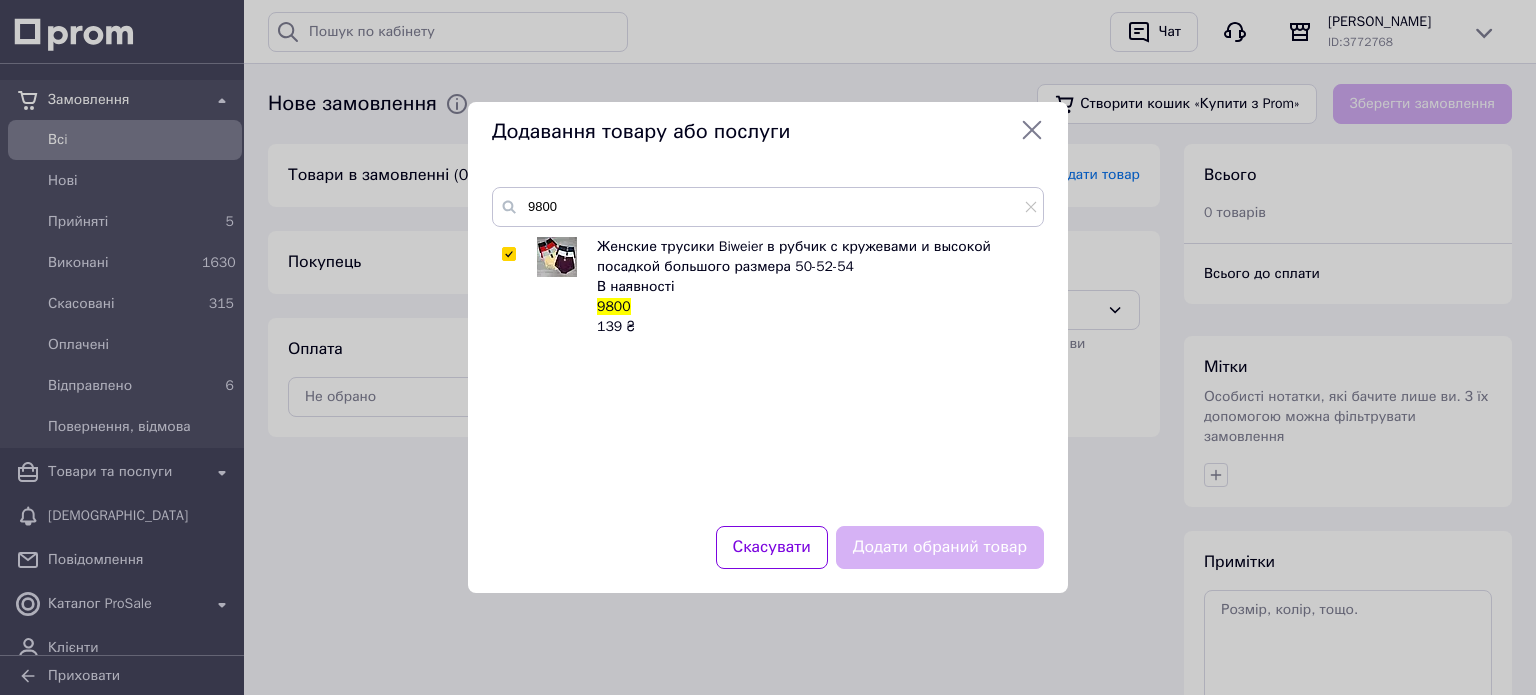 checkbox on "true" 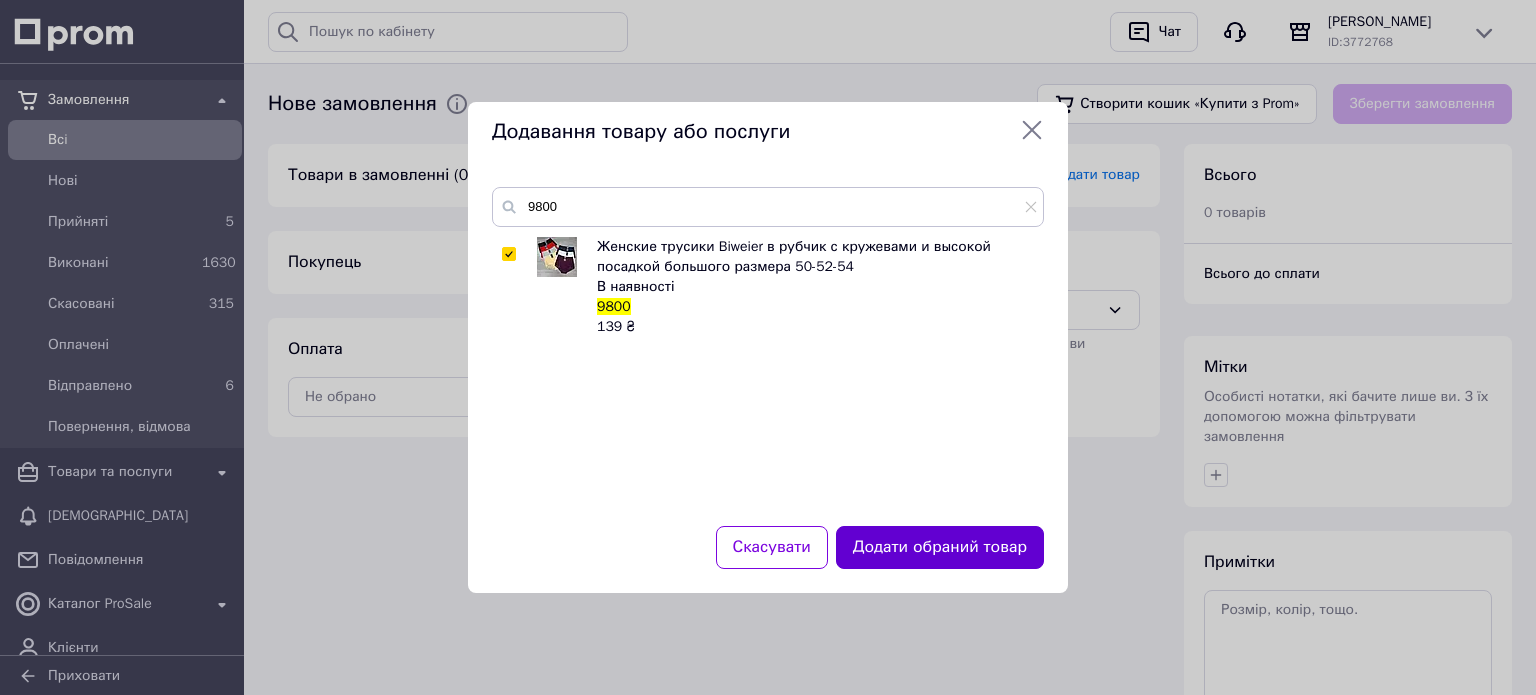 click on "Додати обраний товар" at bounding box center (940, 547) 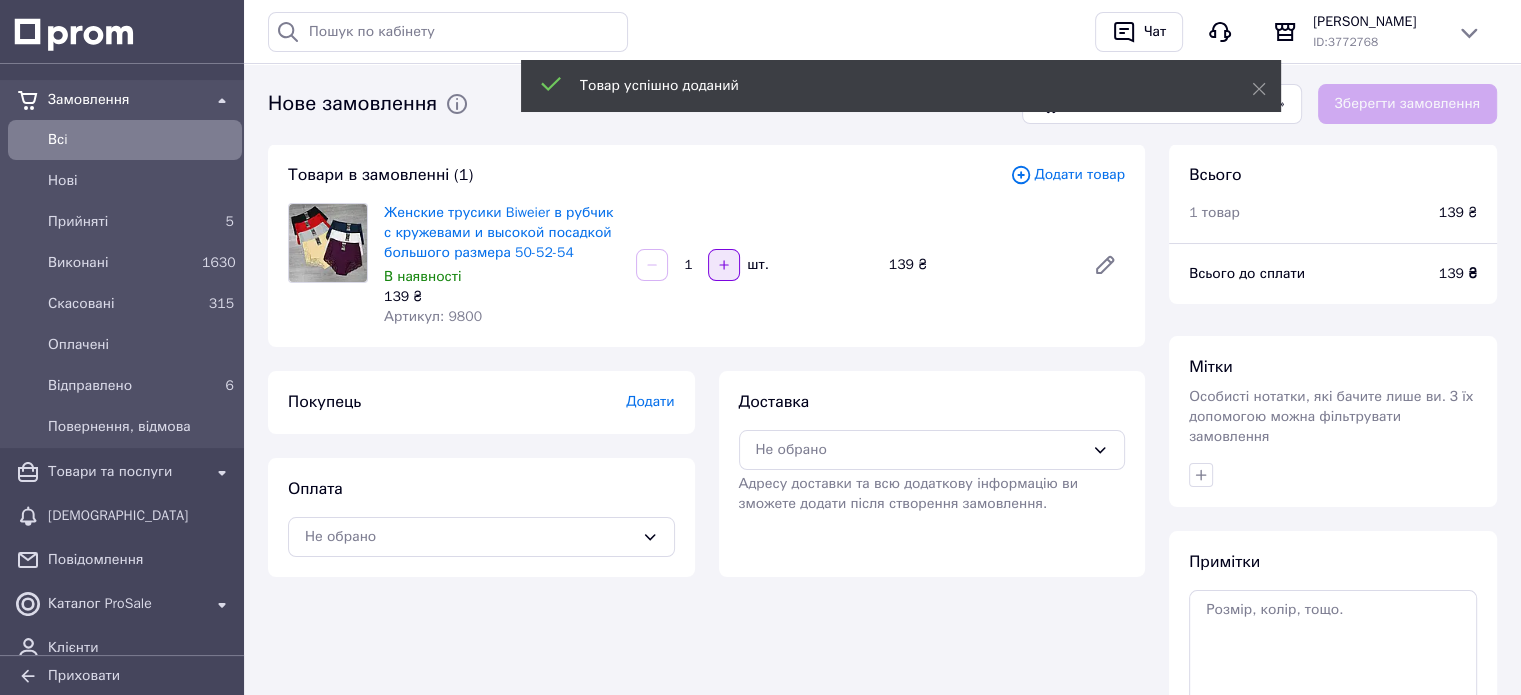 click 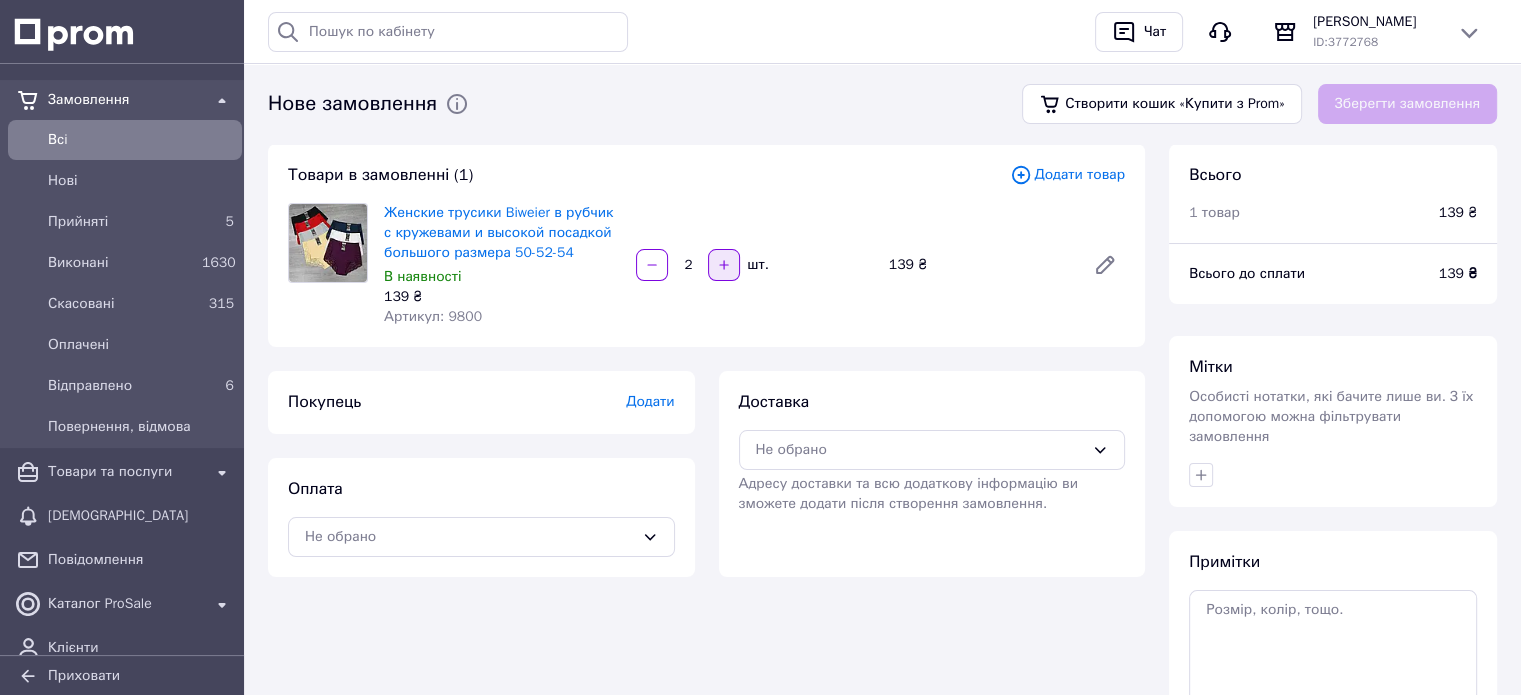 click 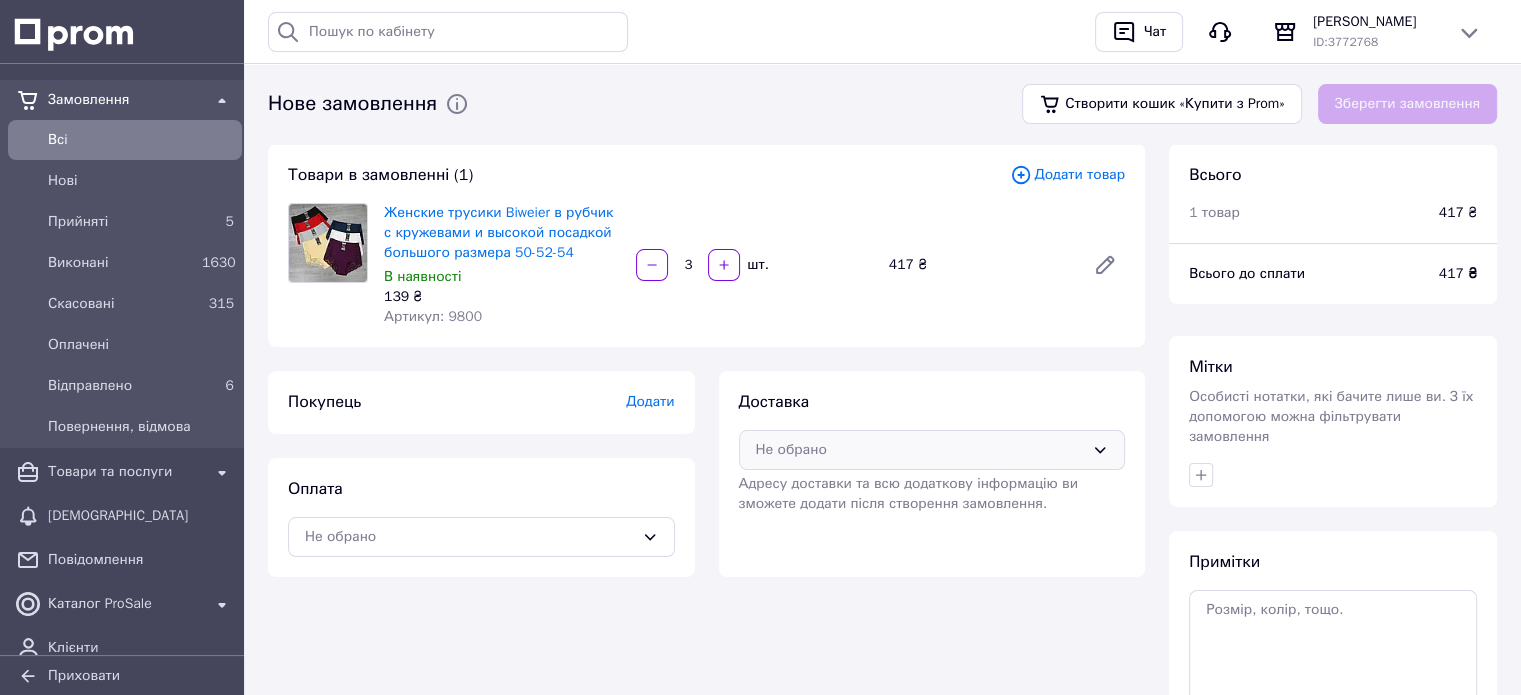 click on "Не обрано" at bounding box center (920, 450) 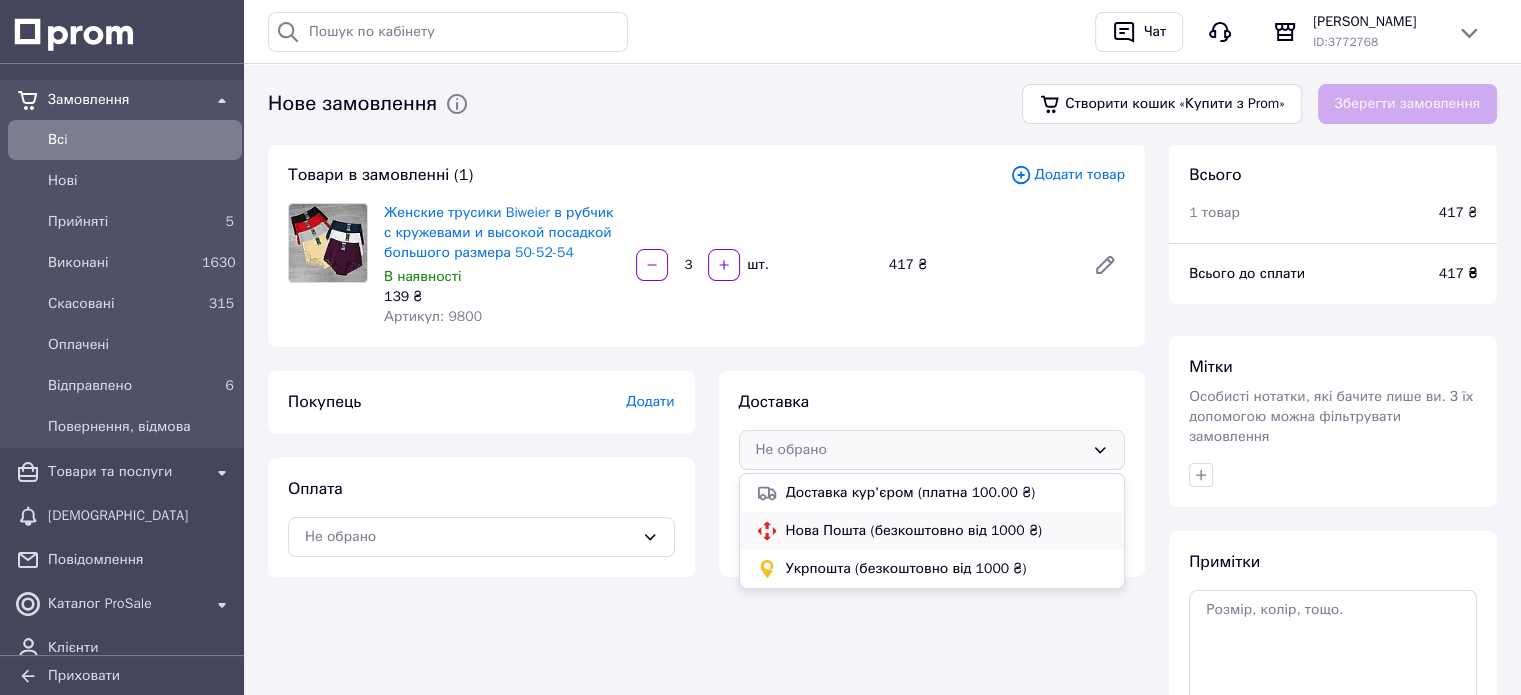 click on "Нова Пошта (безкоштовно від 1000 ₴)" at bounding box center (947, 531) 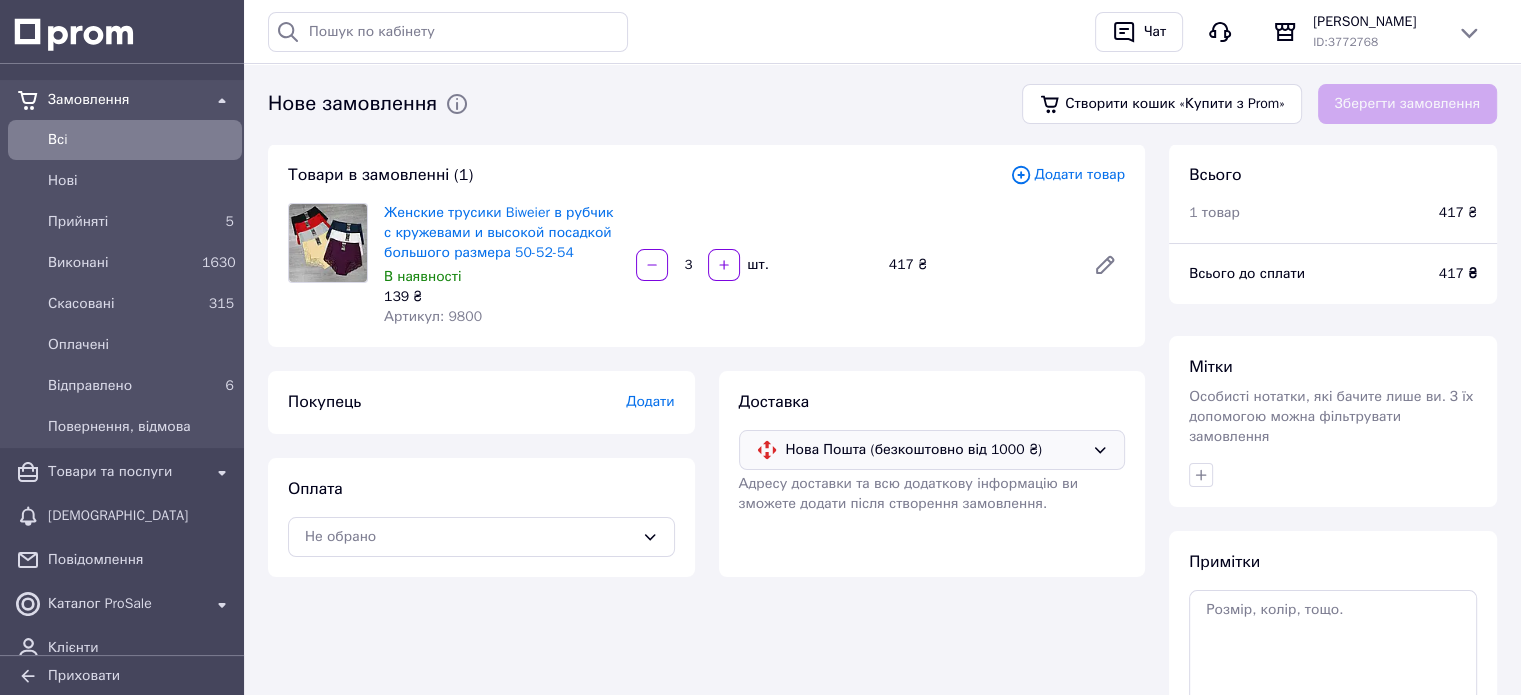 click on "Додати" at bounding box center (650, 401) 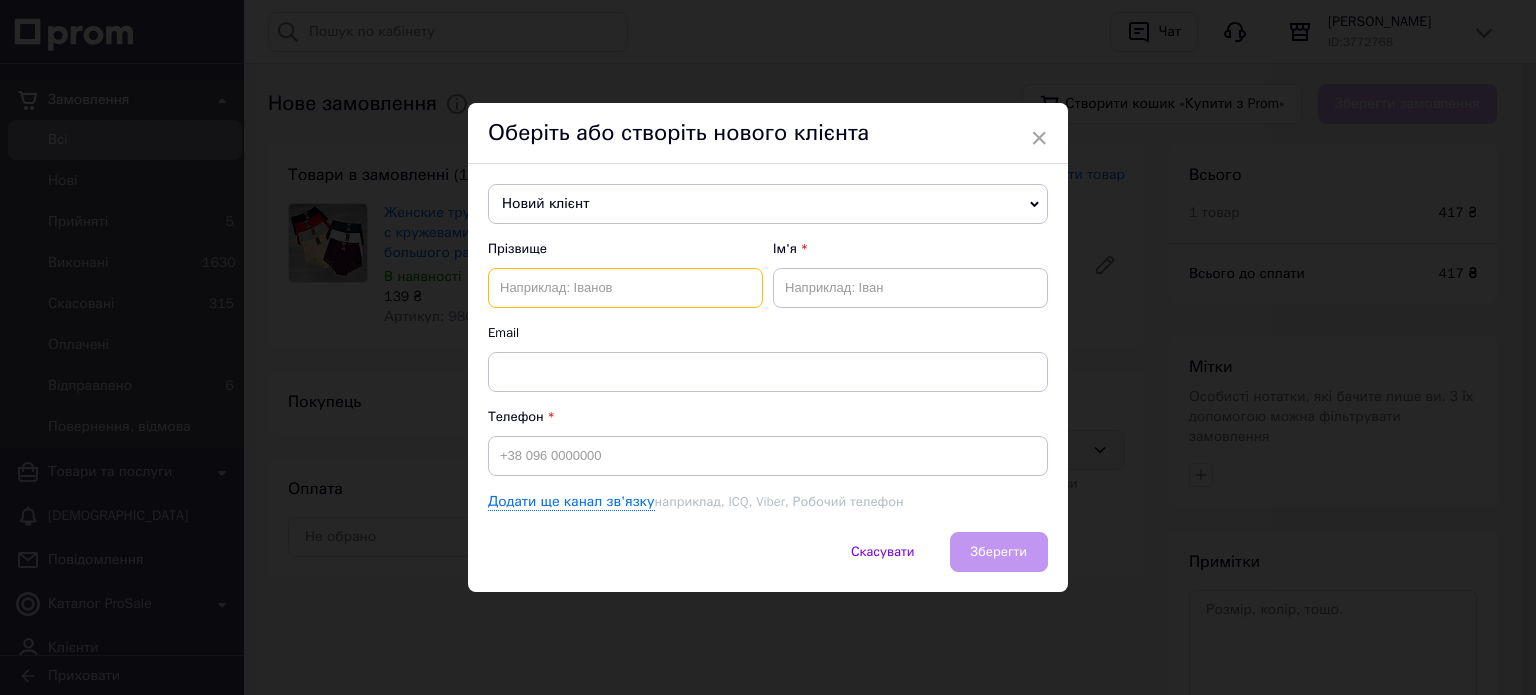 click at bounding box center [625, 288] 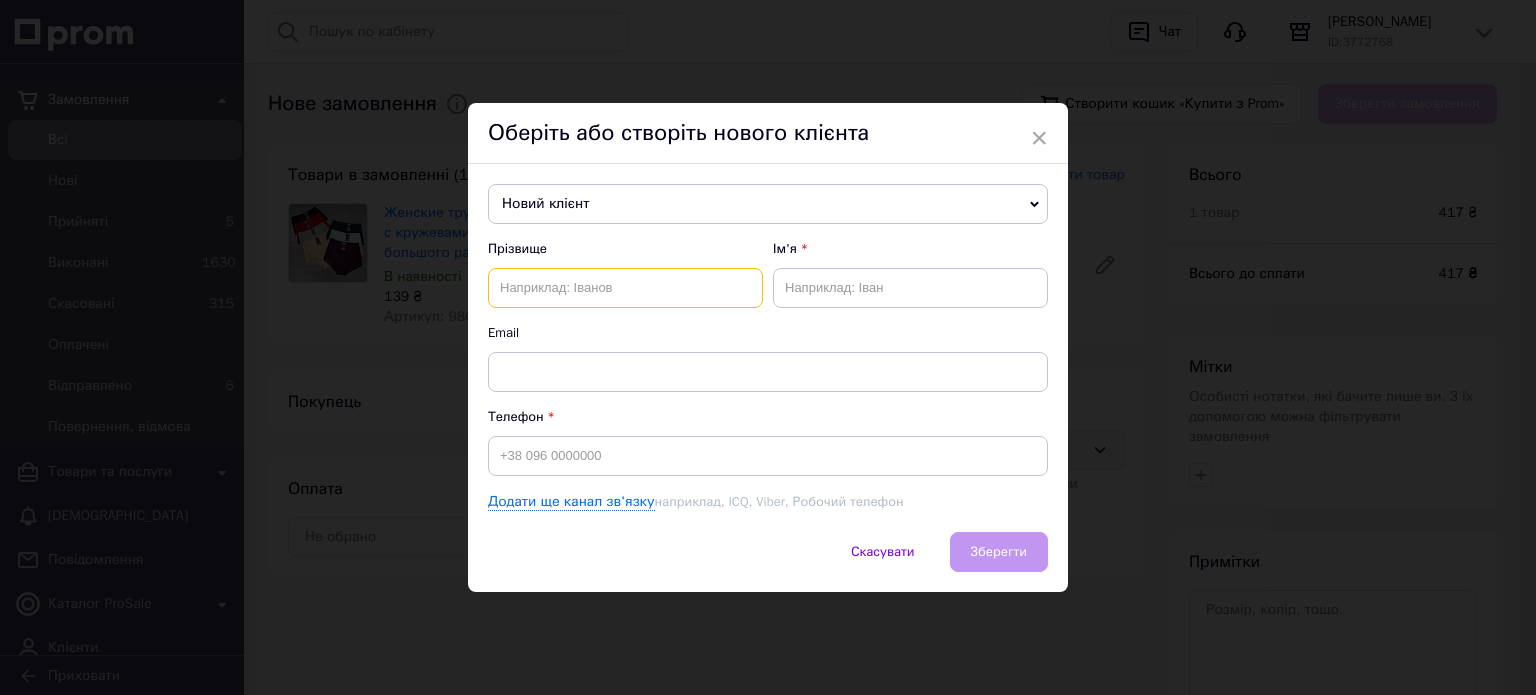 type on "S" 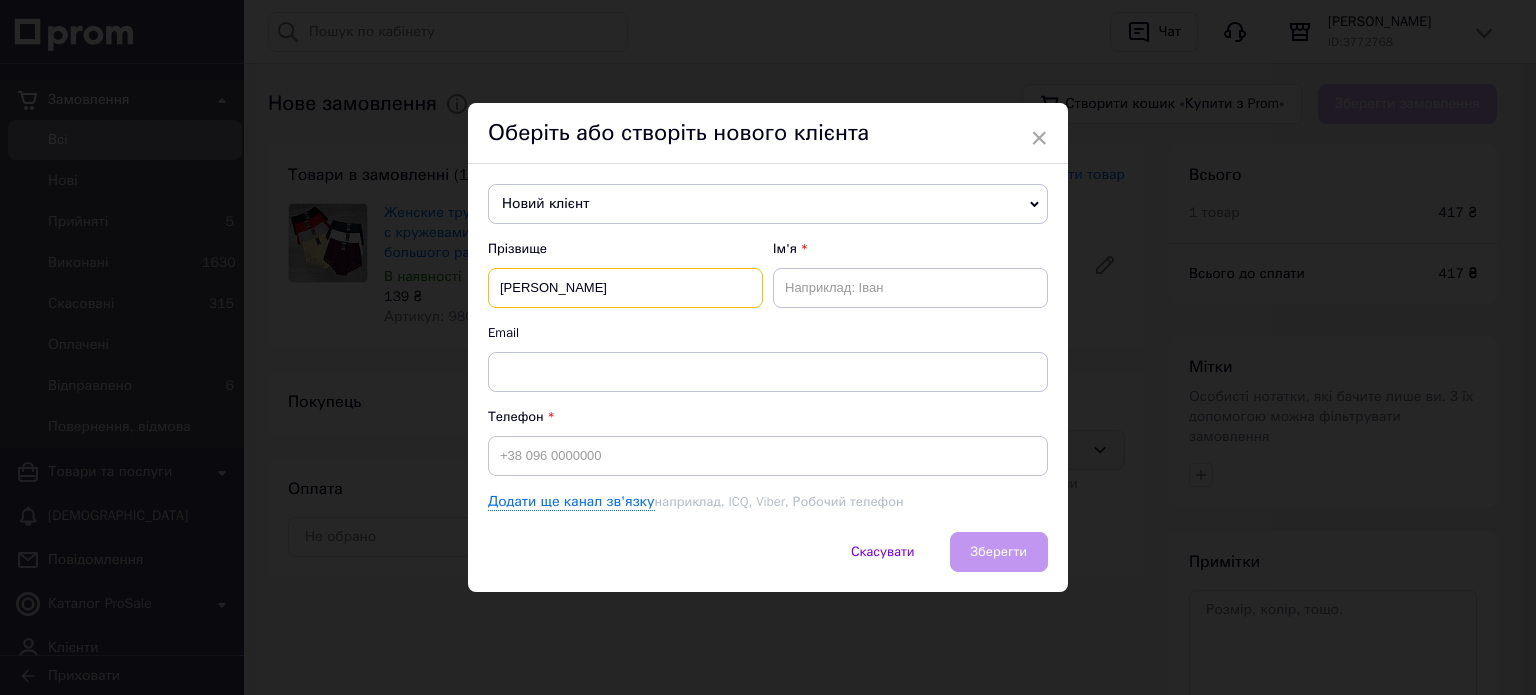 type on "Івченко" 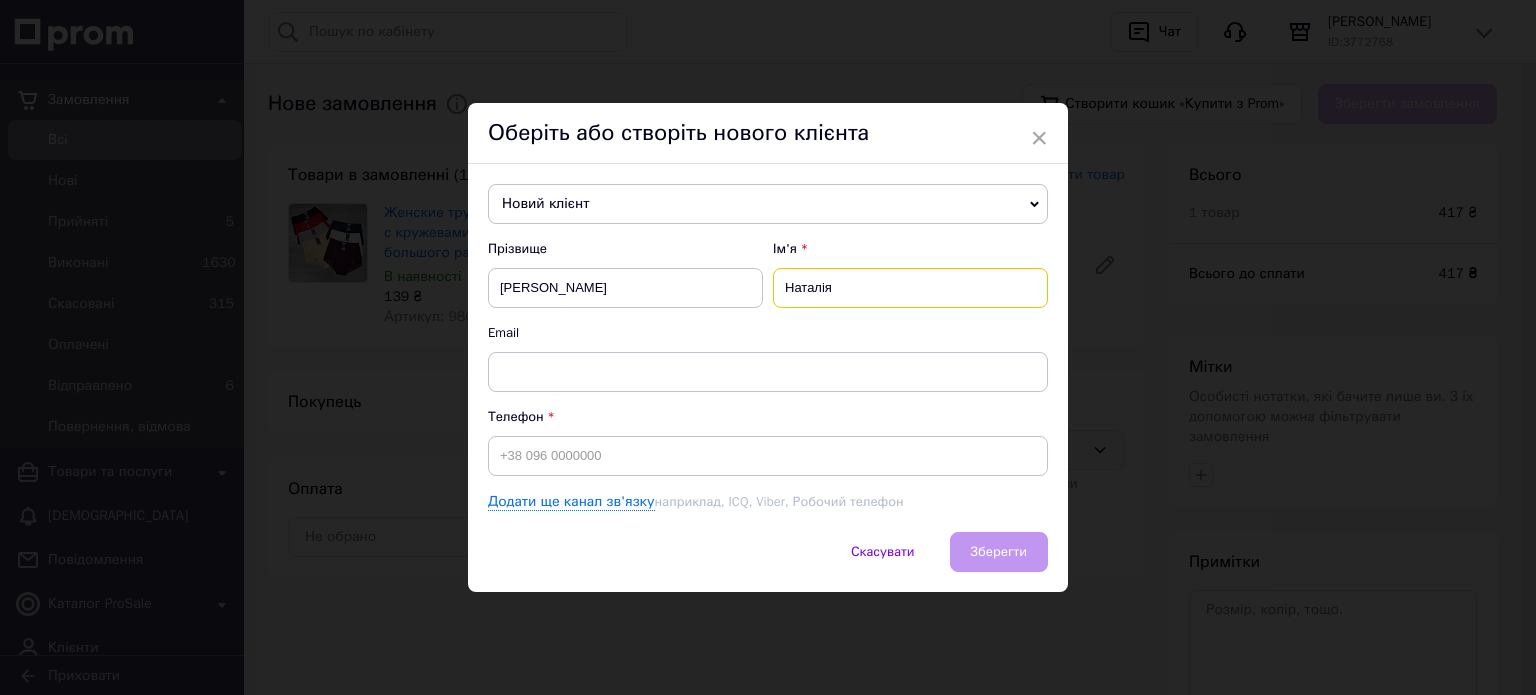 type on "Наталія" 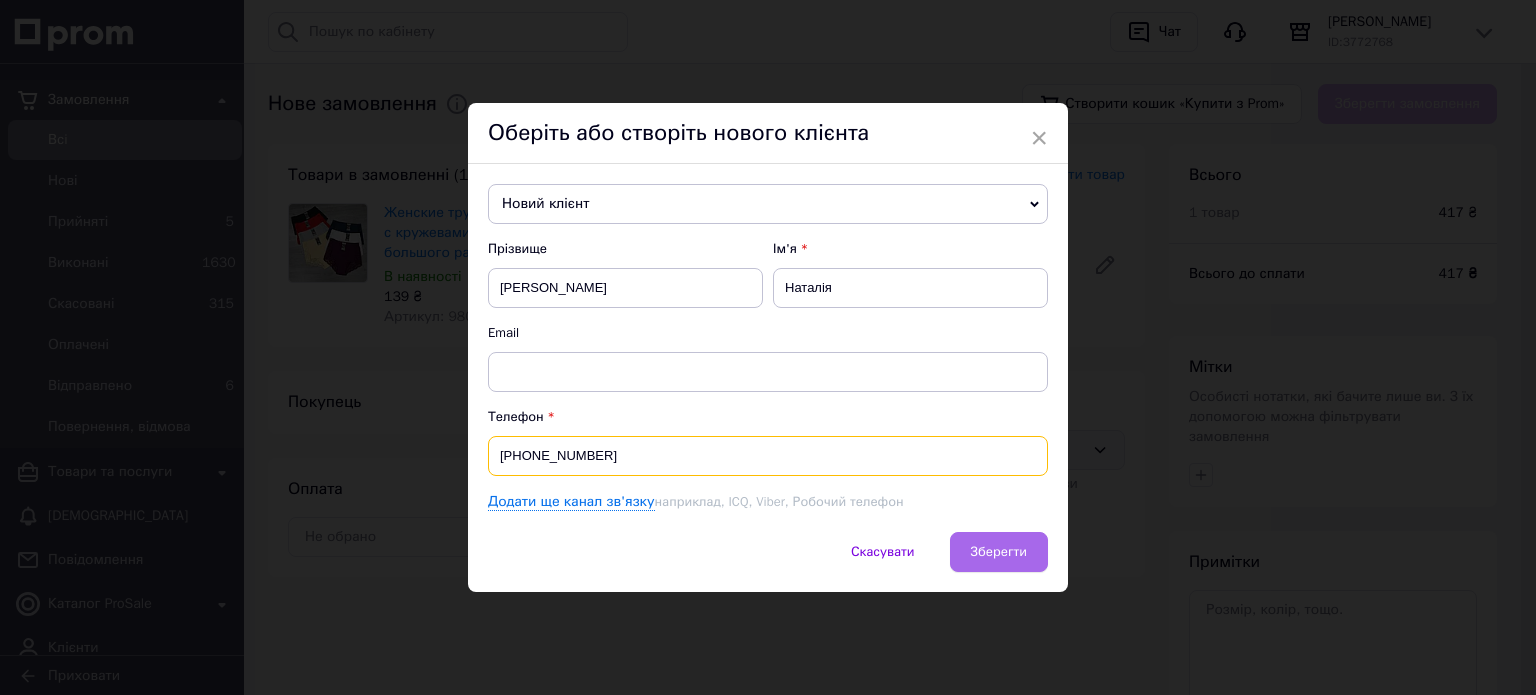 type on "[PHONE_NUMBER]" 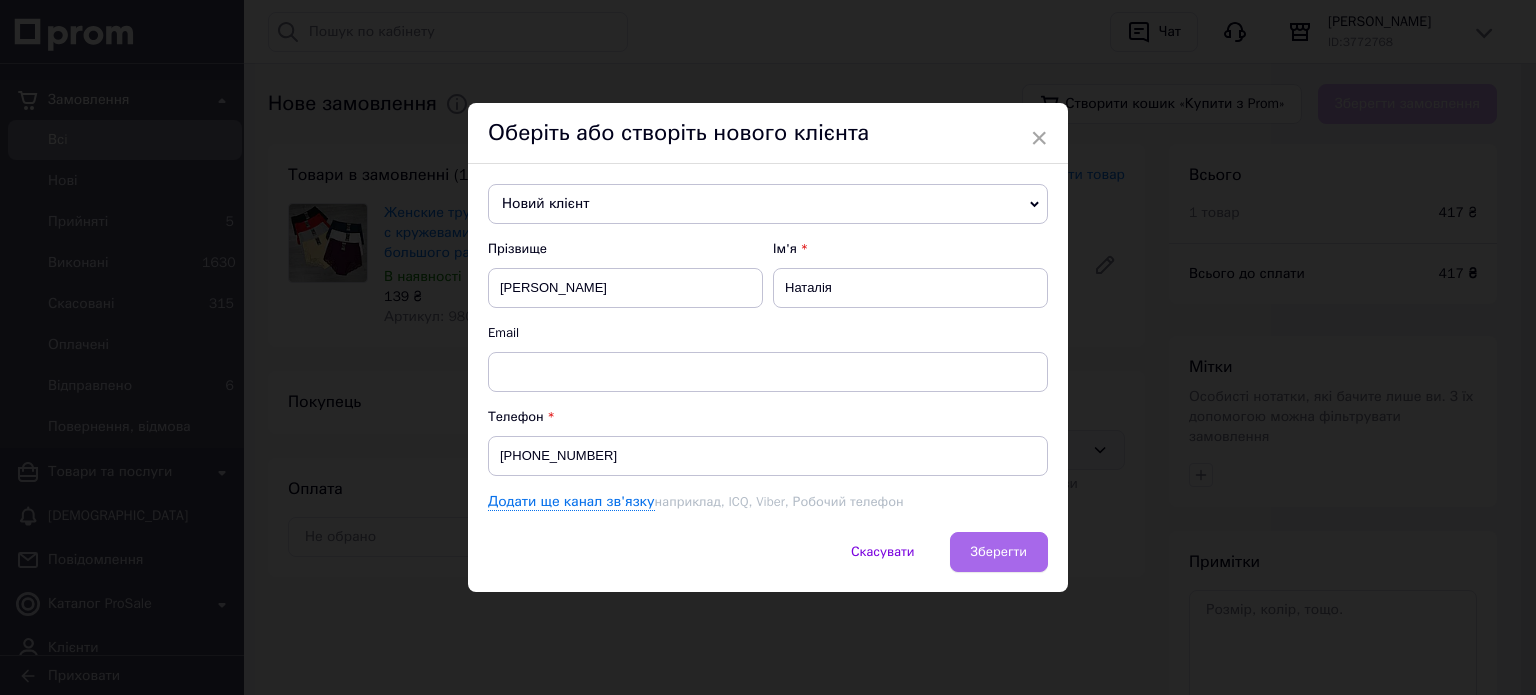 click on "Зберегти" at bounding box center (999, 551) 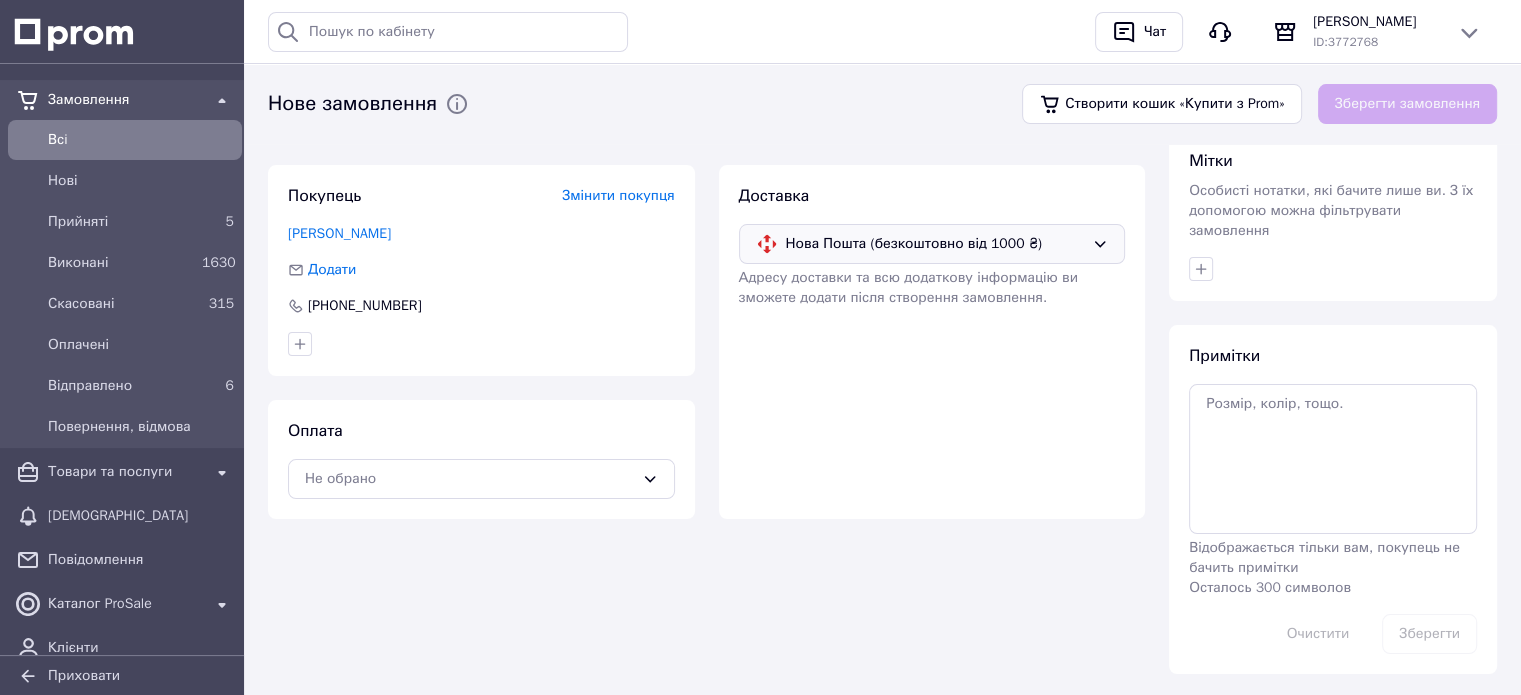 scroll, scrollTop: 210, scrollLeft: 0, axis: vertical 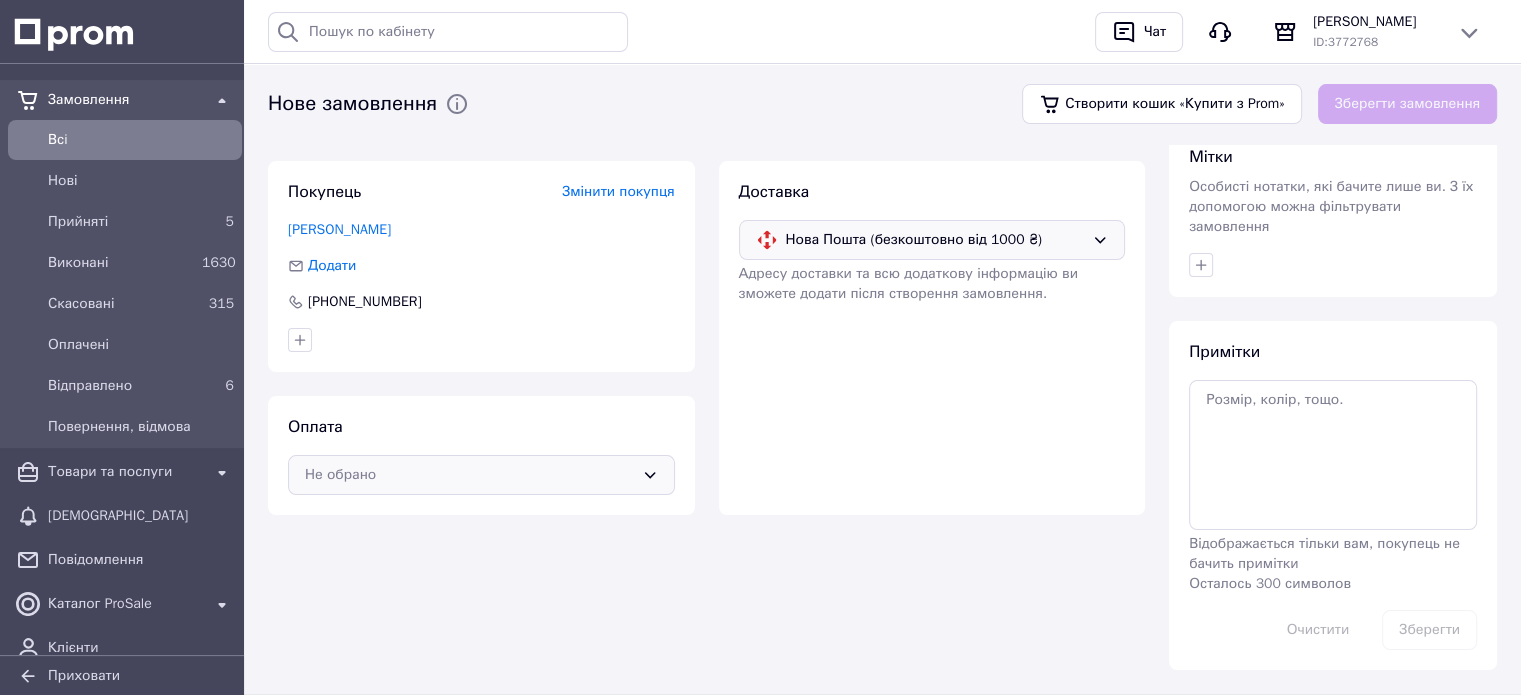 click on "Не обрано" at bounding box center [481, 475] 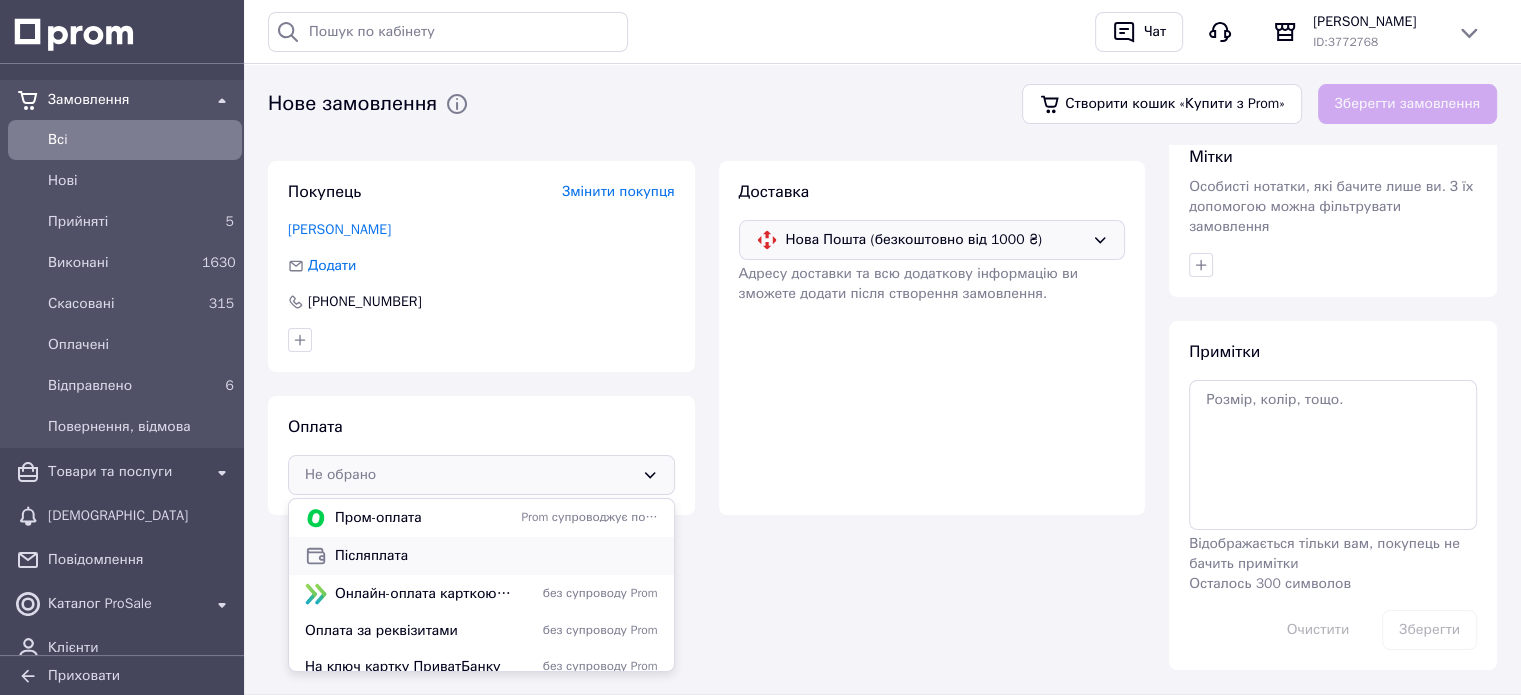 click on "Післяплата" at bounding box center [496, 556] 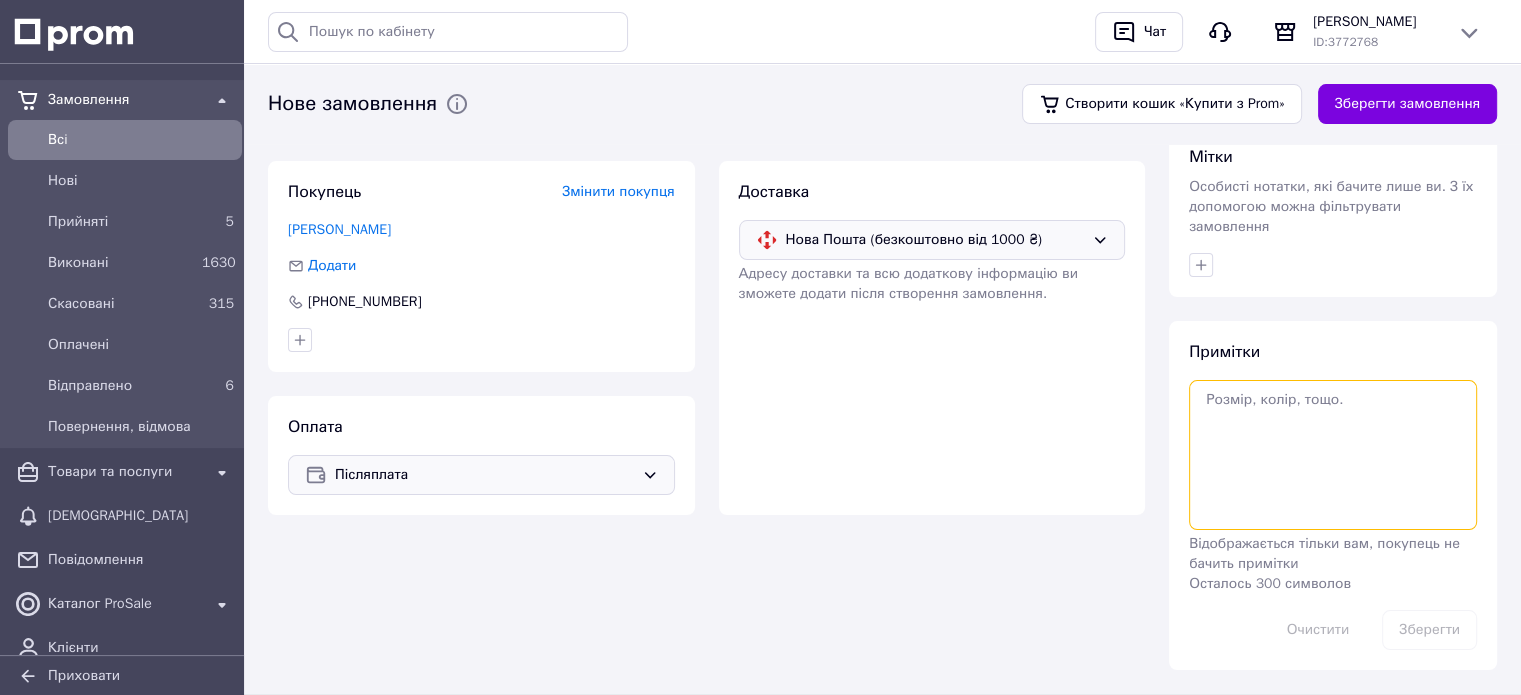 click at bounding box center [1333, 455] 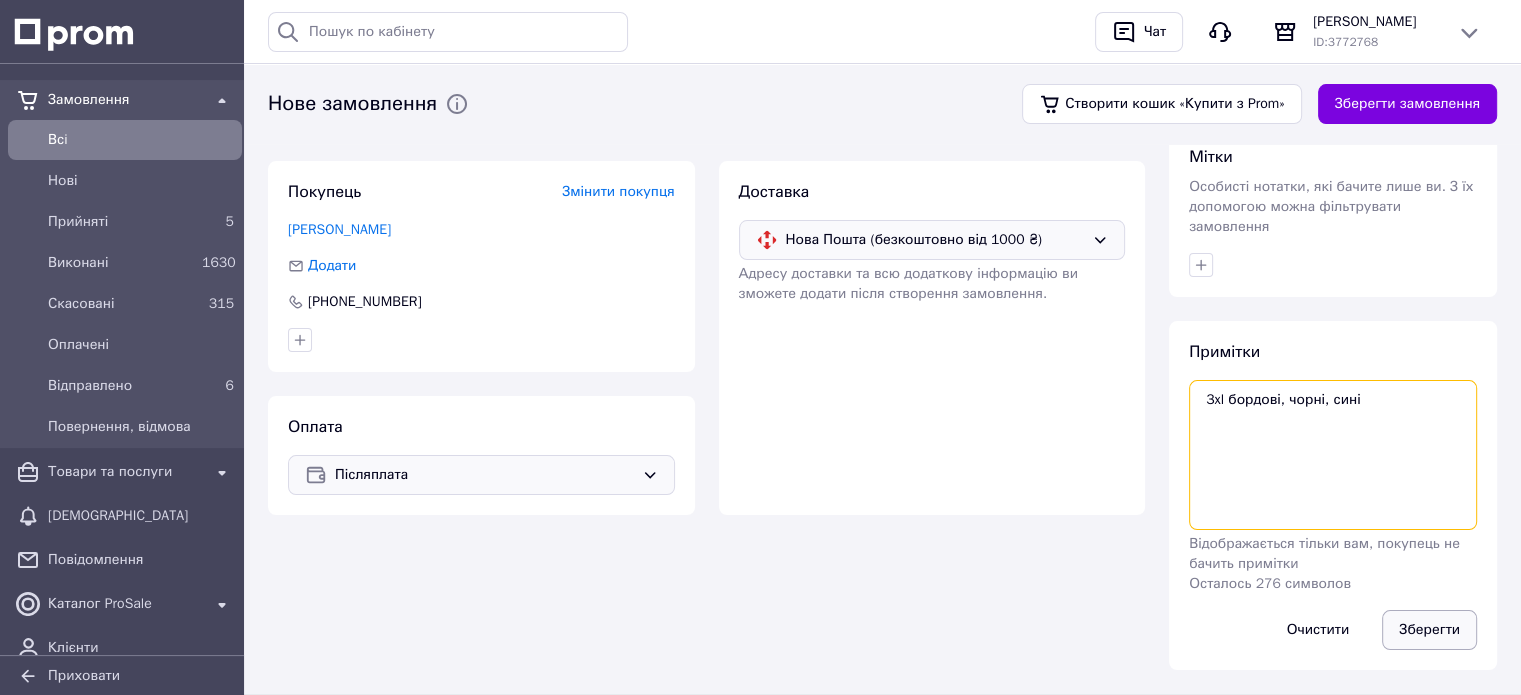 type on "3xl бордові, чорні, сині" 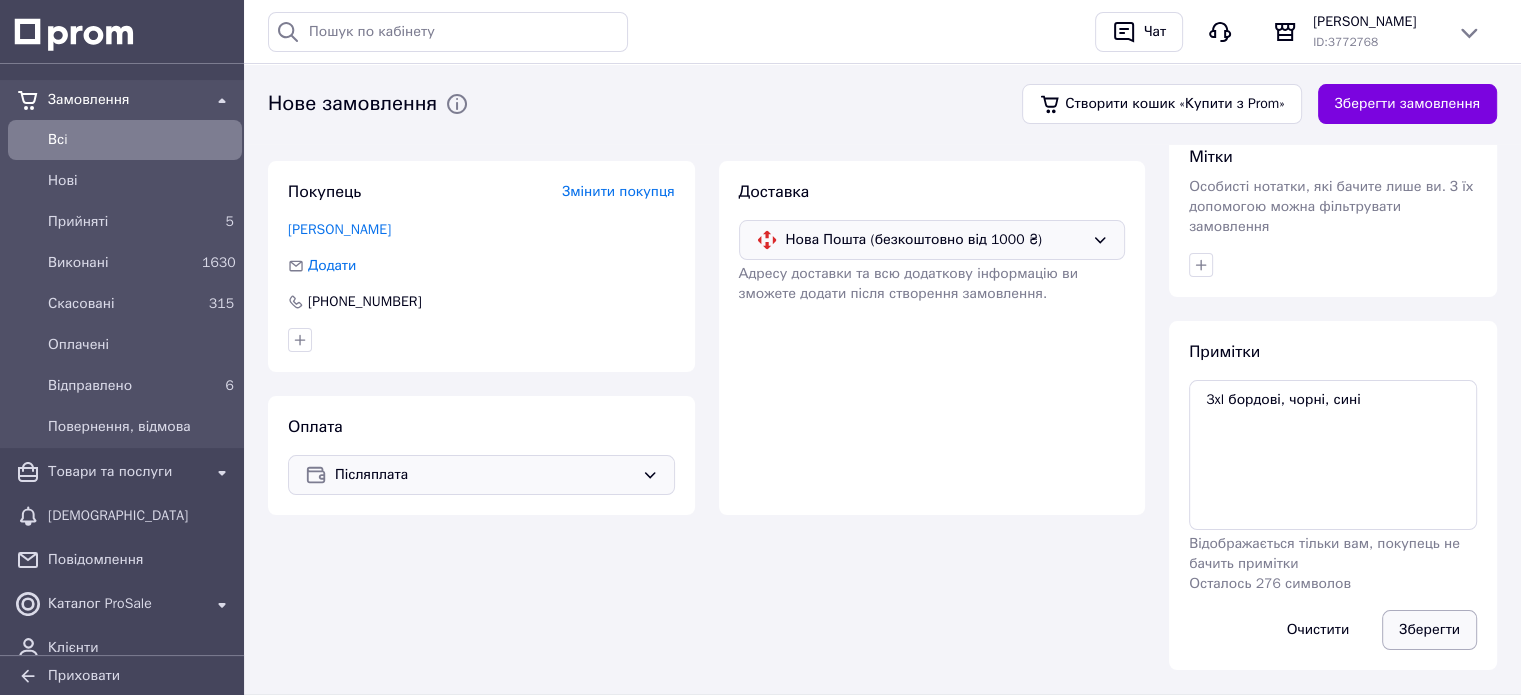 click on "Зберегти" at bounding box center [1429, 630] 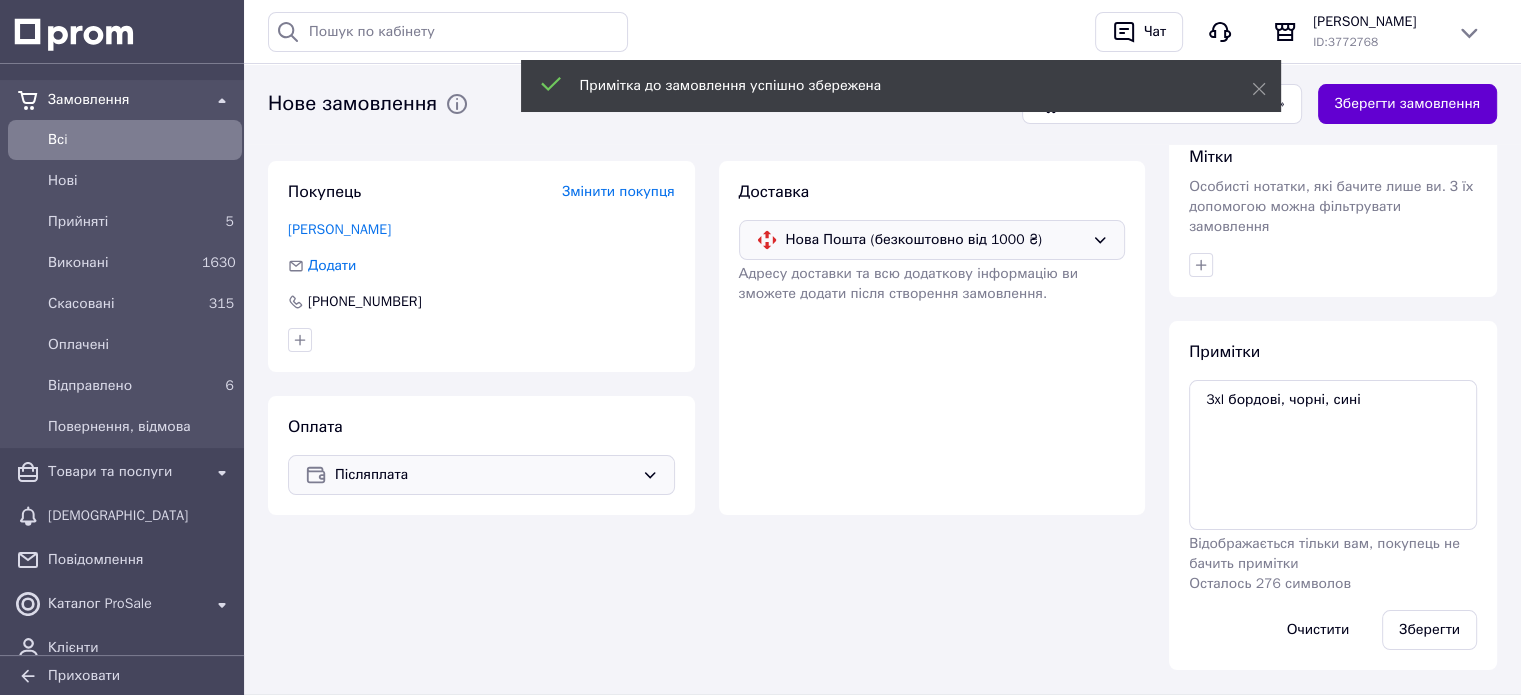 click on "Зберегти замовлення" at bounding box center (1407, 104) 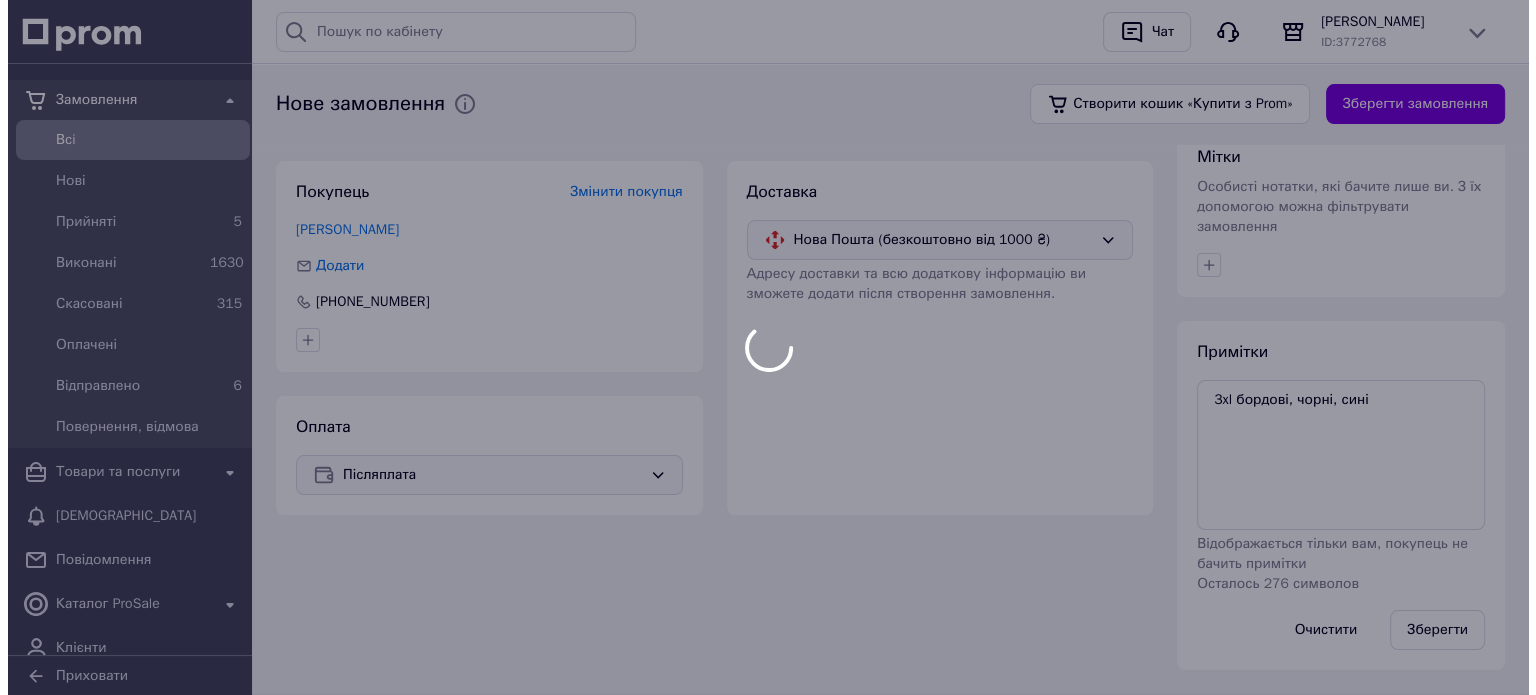 scroll, scrollTop: 0, scrollLeft: 0, axis: both 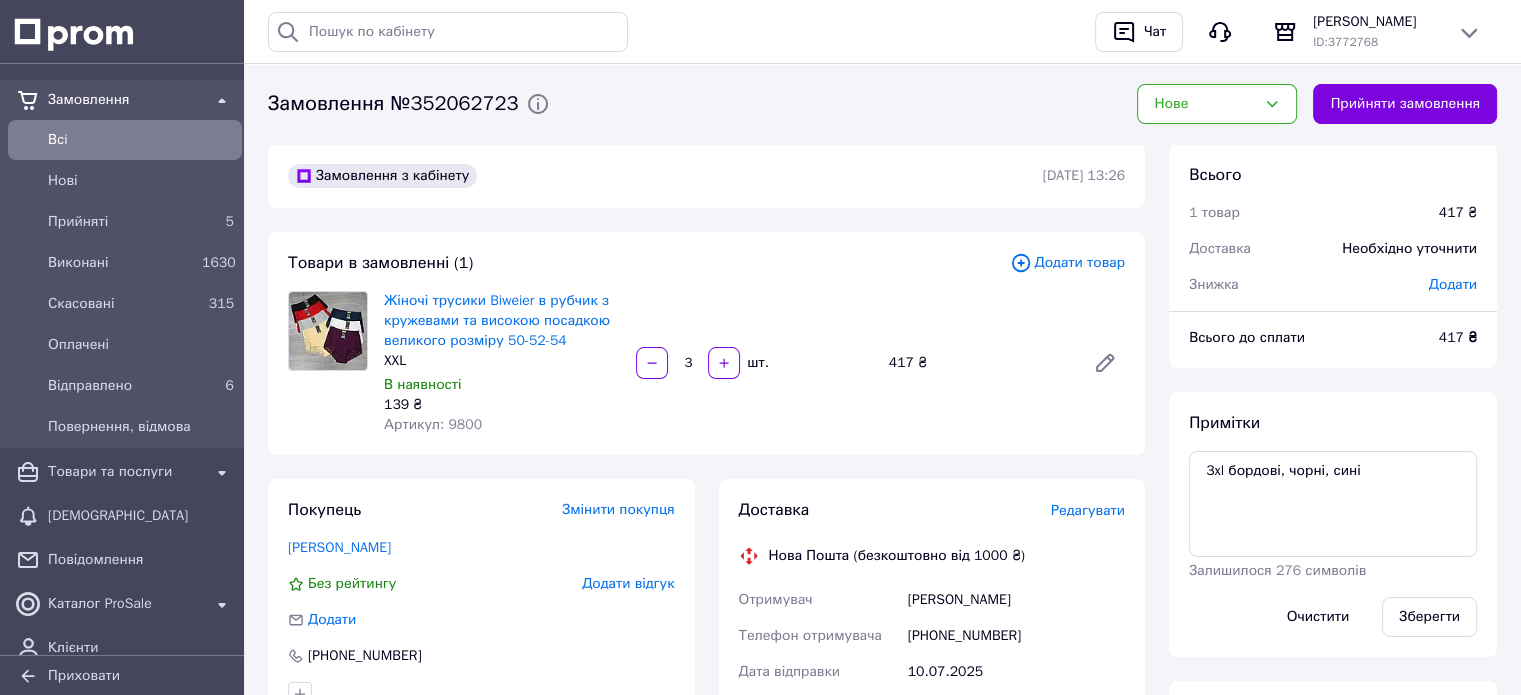 click on "Редагувати" at bounding box center [1088, 510] 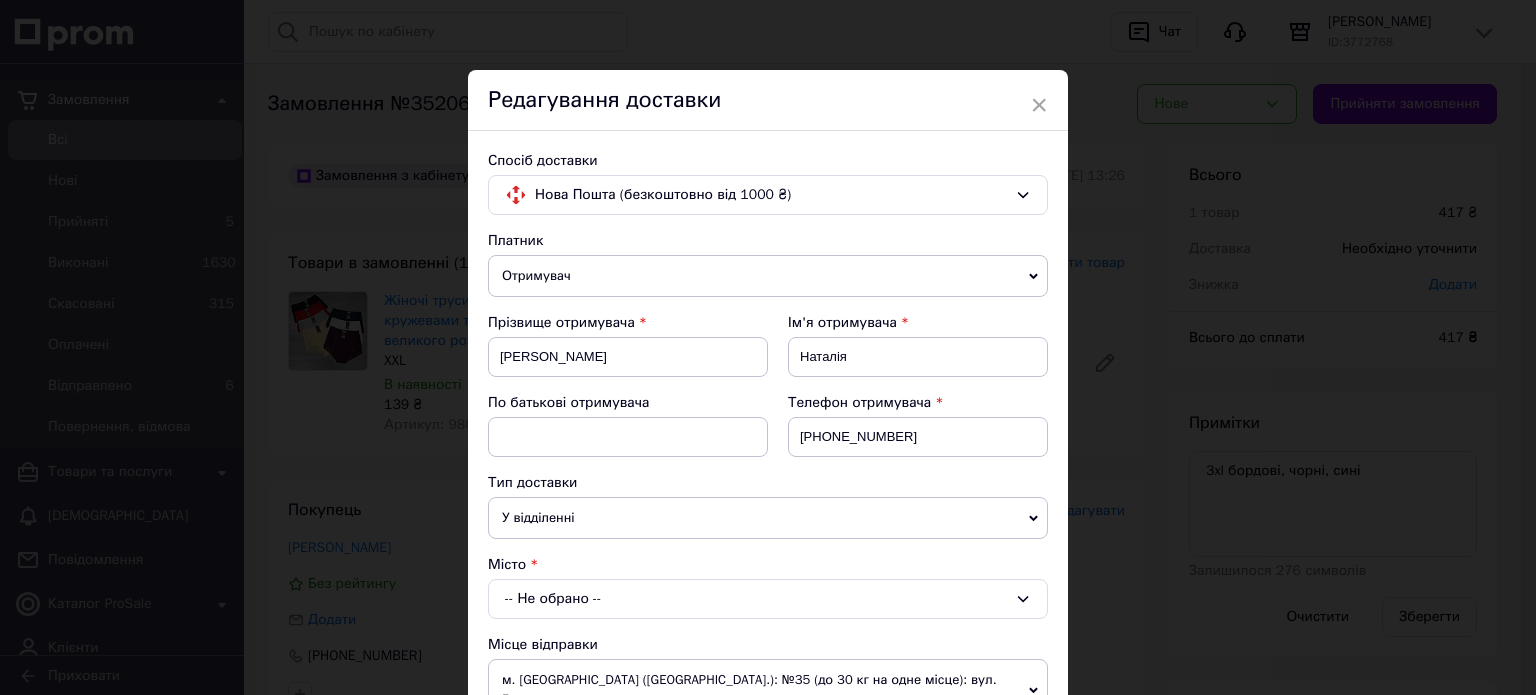 click on "-- Не обрано --" at bounding box center (768, 599) 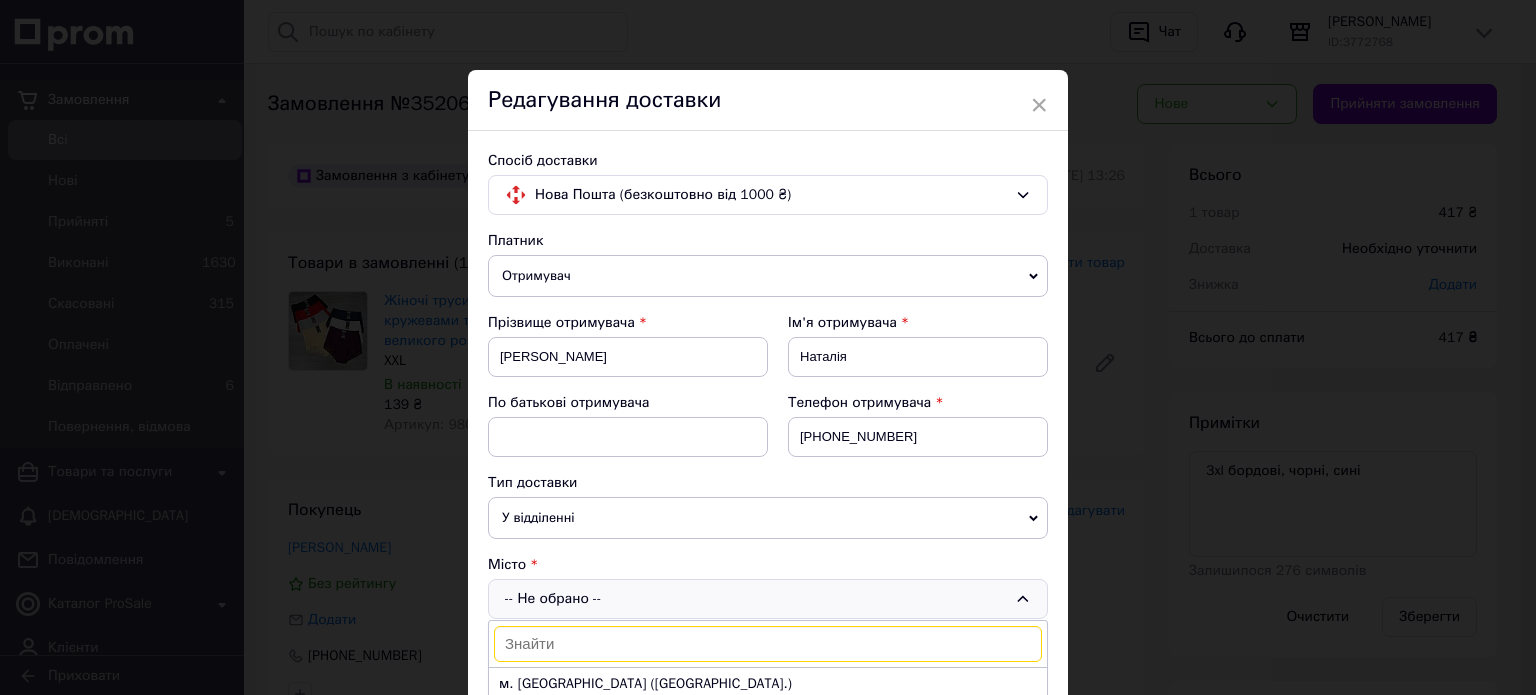 click at bounding box center [768, 644] 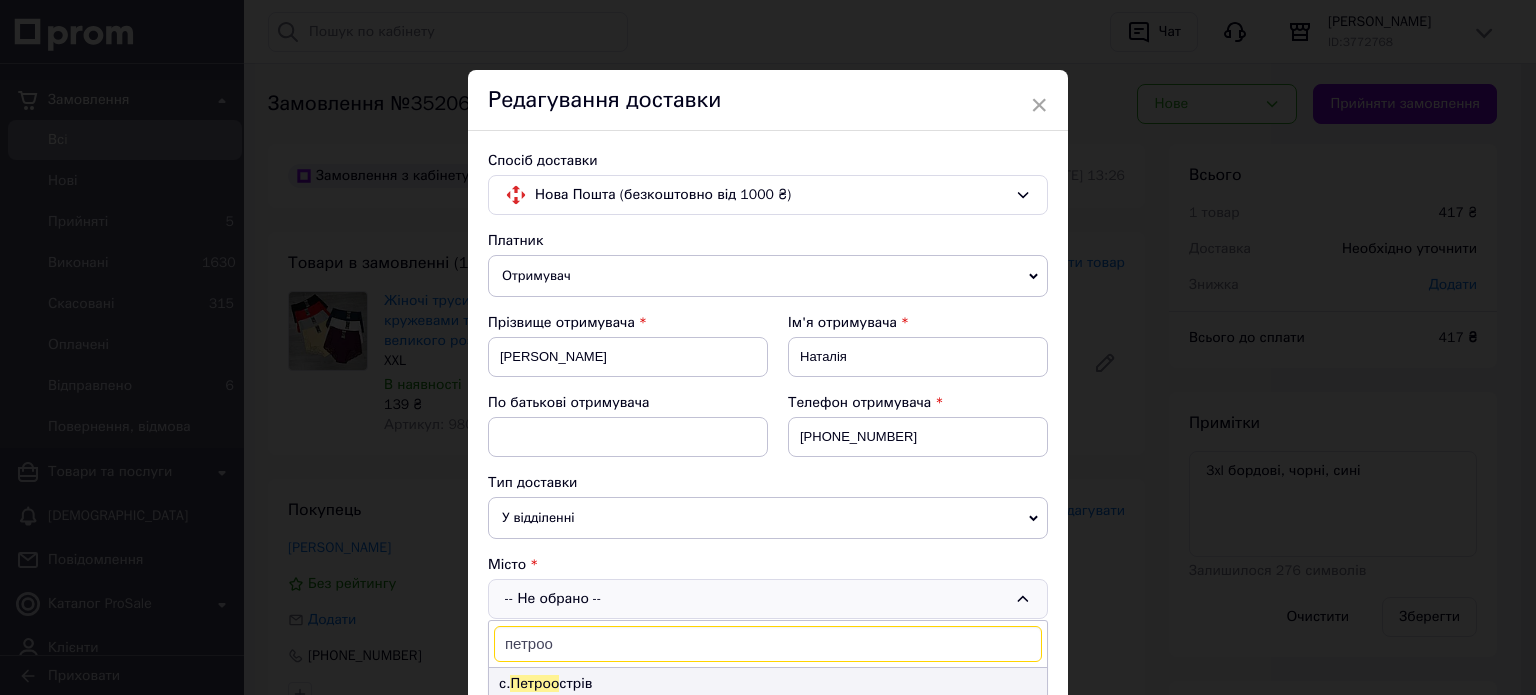 type on "петроо" 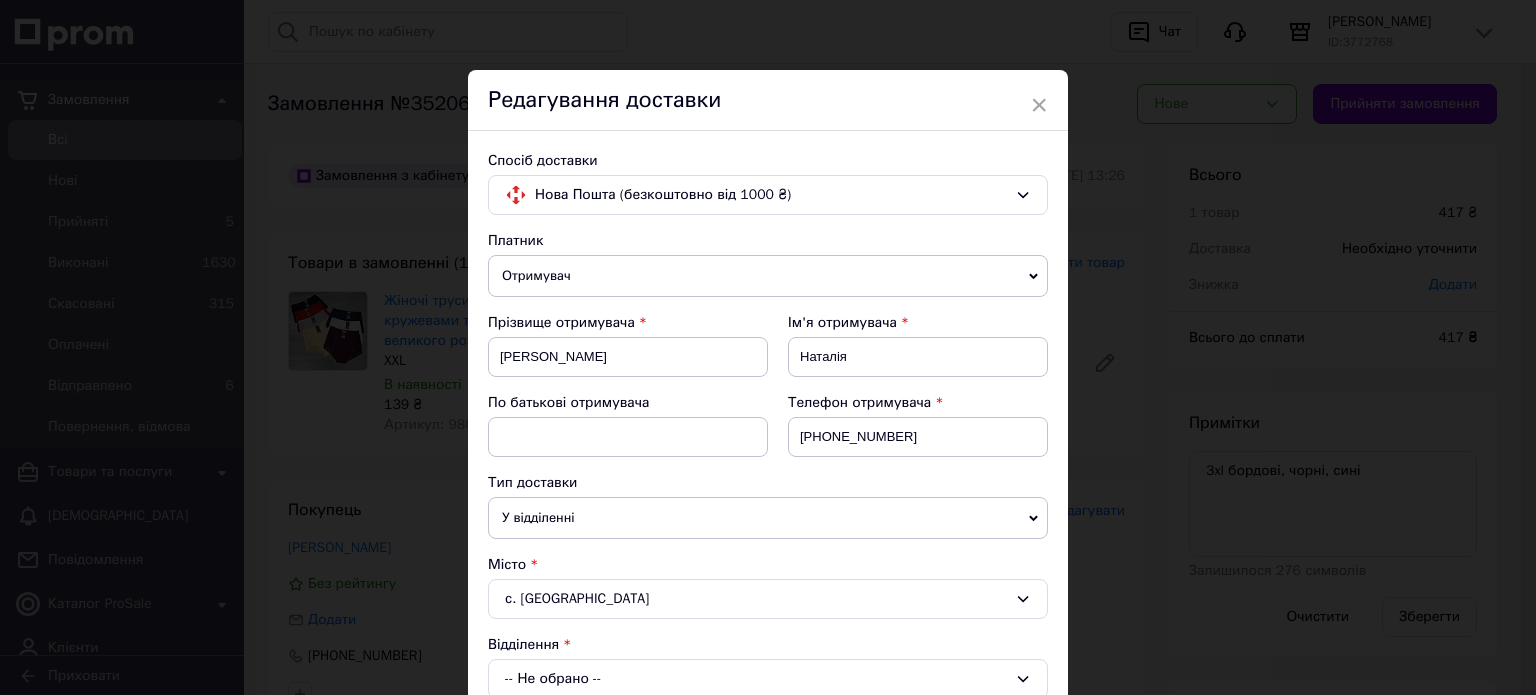 scroll, scrollTop: 275, scrollLeft: 0, axis: vertical 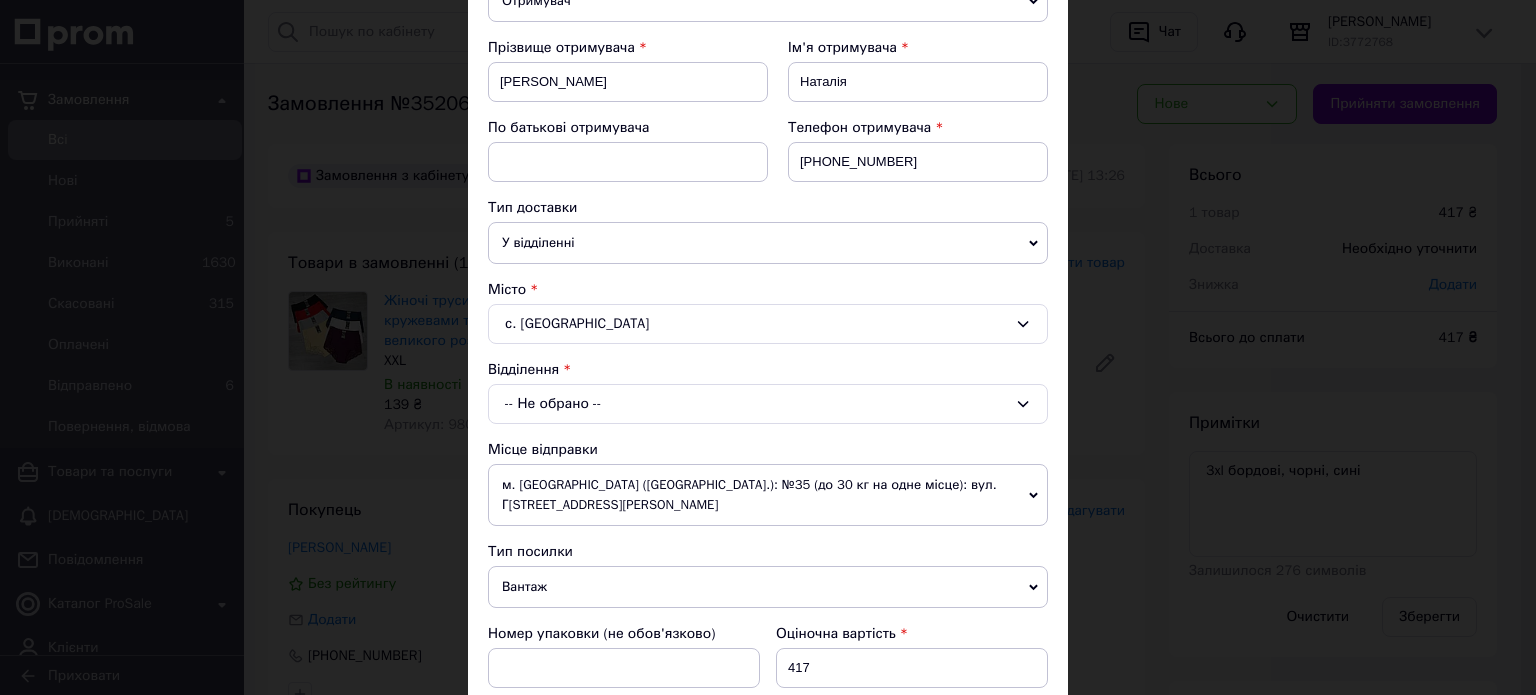 click on "с. Петроострів" at bounding box center (768, 324) 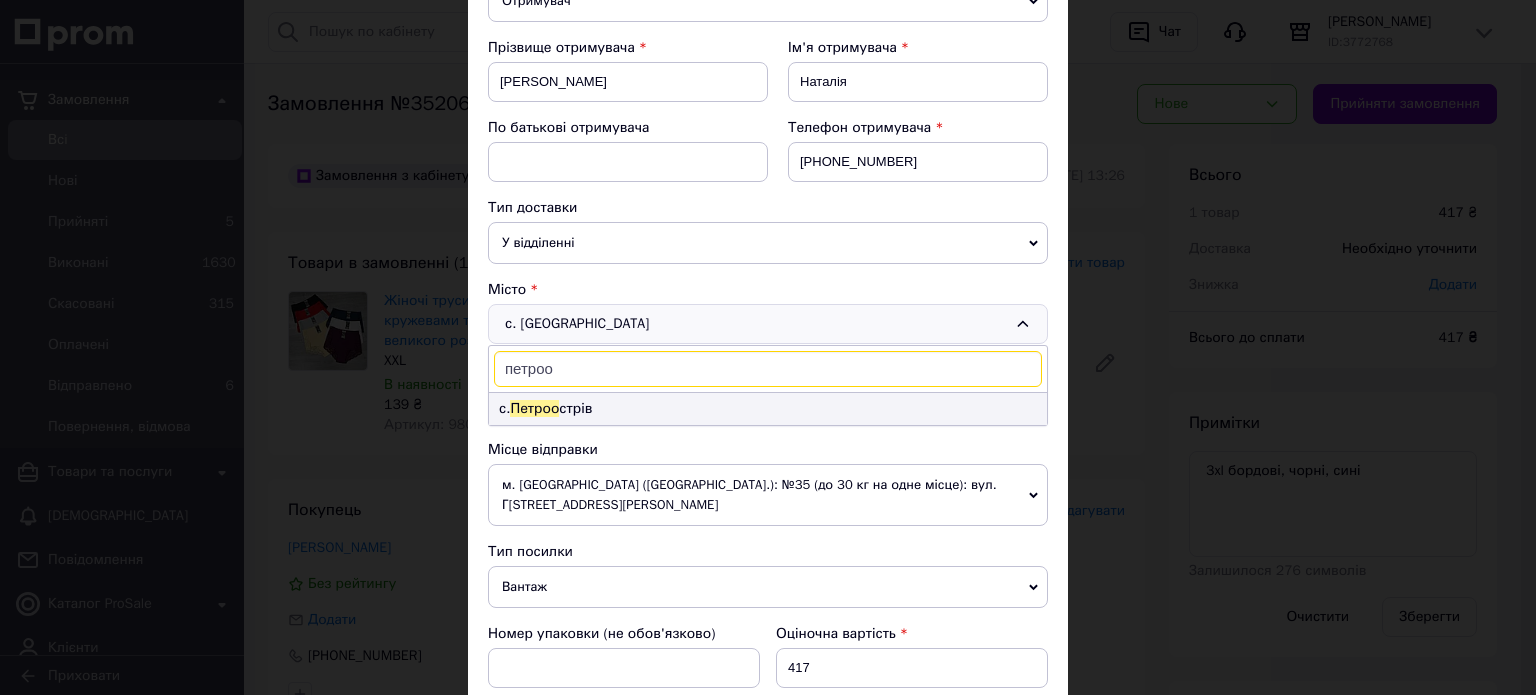 type on "петроо" 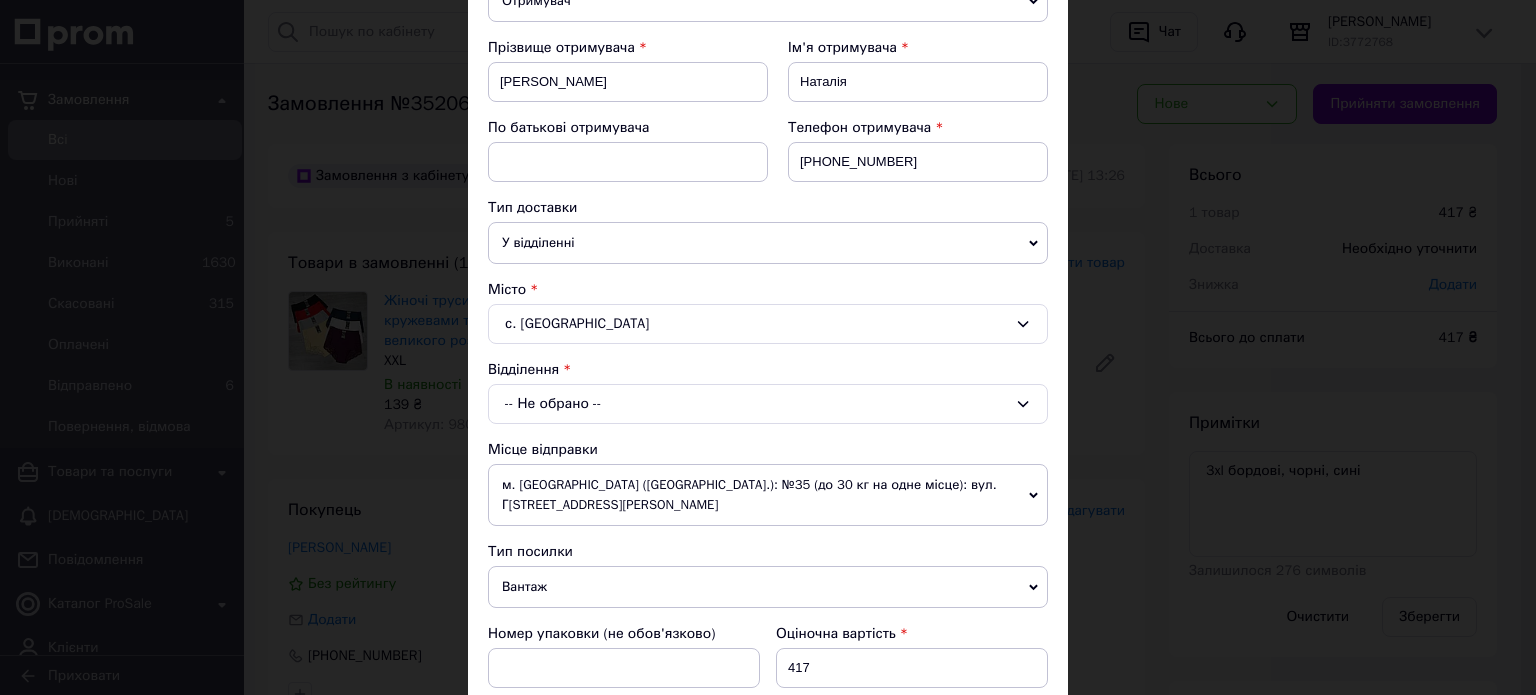 click on "-- Не обрано --" at bounding box center [768, 404] 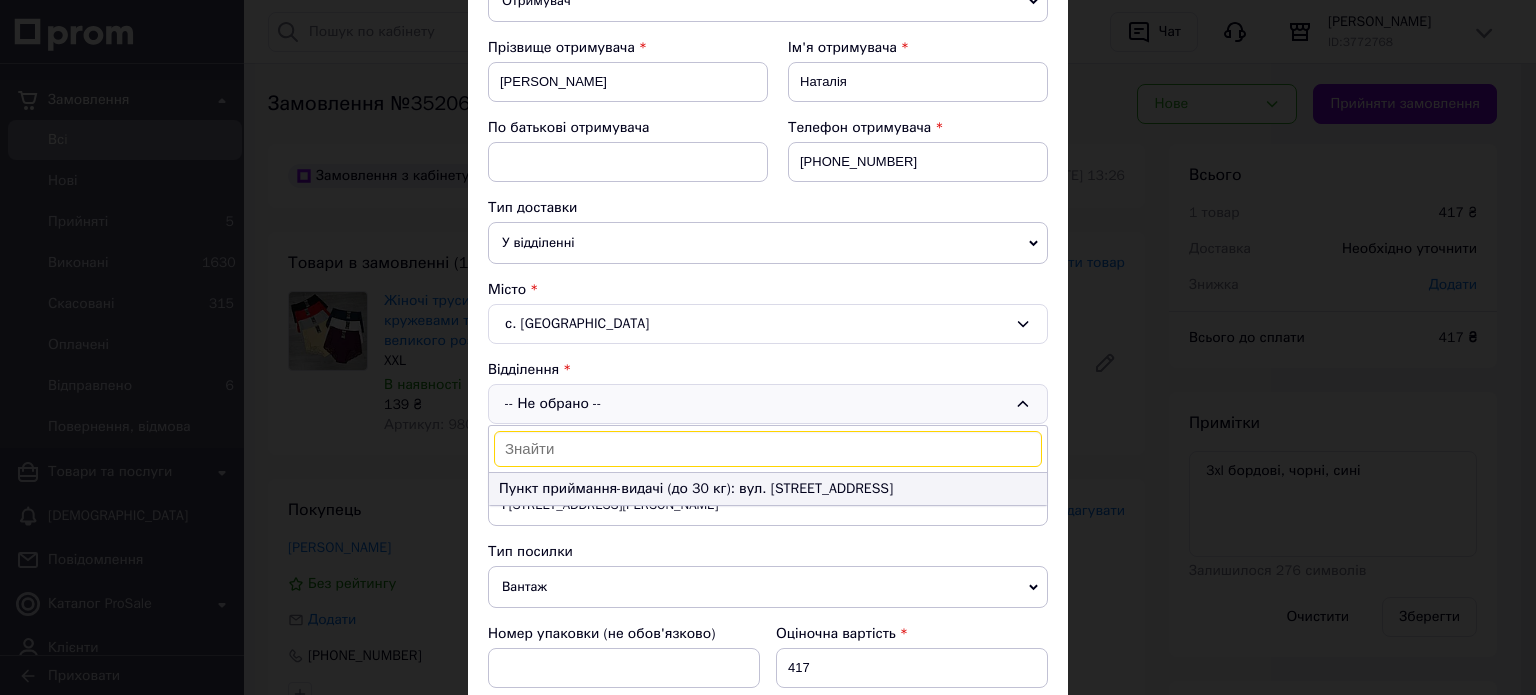 click on "Пункт приймання-видачі (до 30 кг): вул. Центральна, 16" at bounding box center (768, 489) 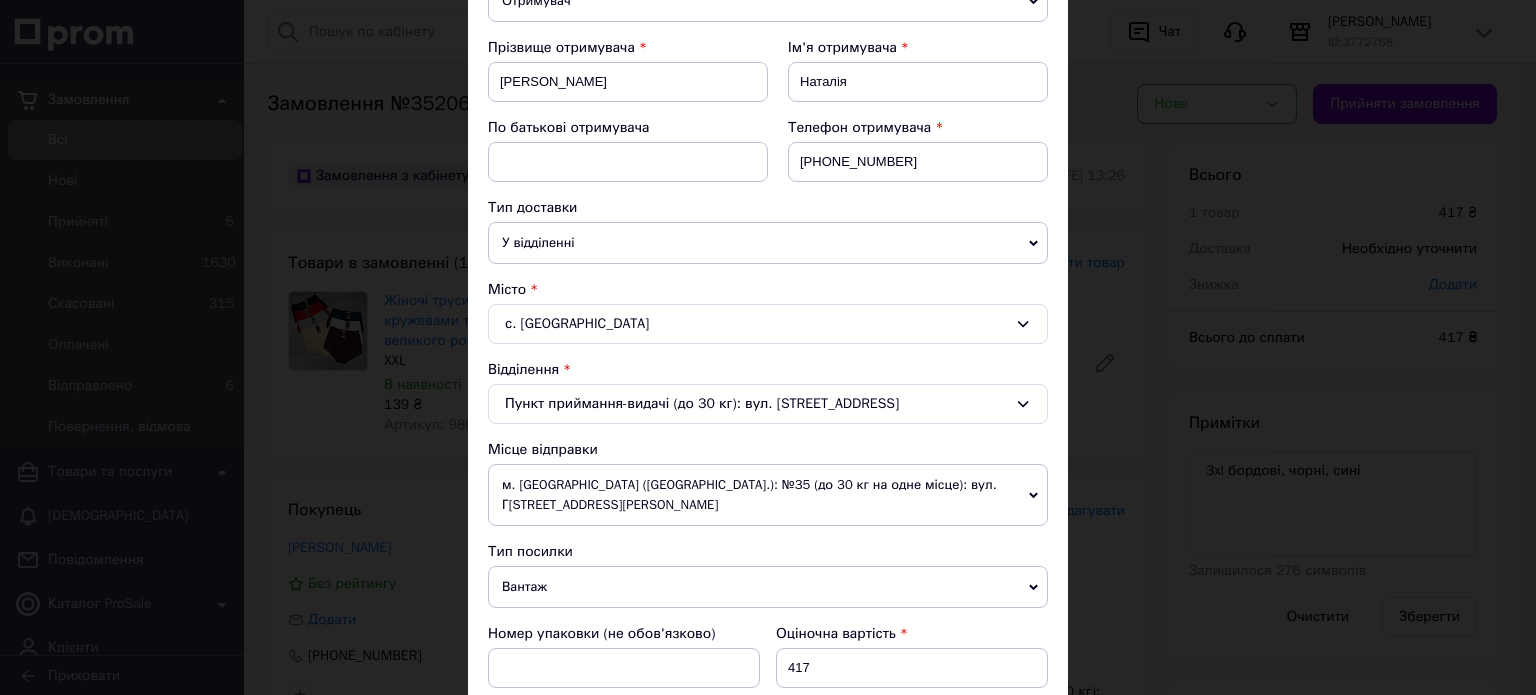 click on "Вантаж" at bounding box center [768, 587] 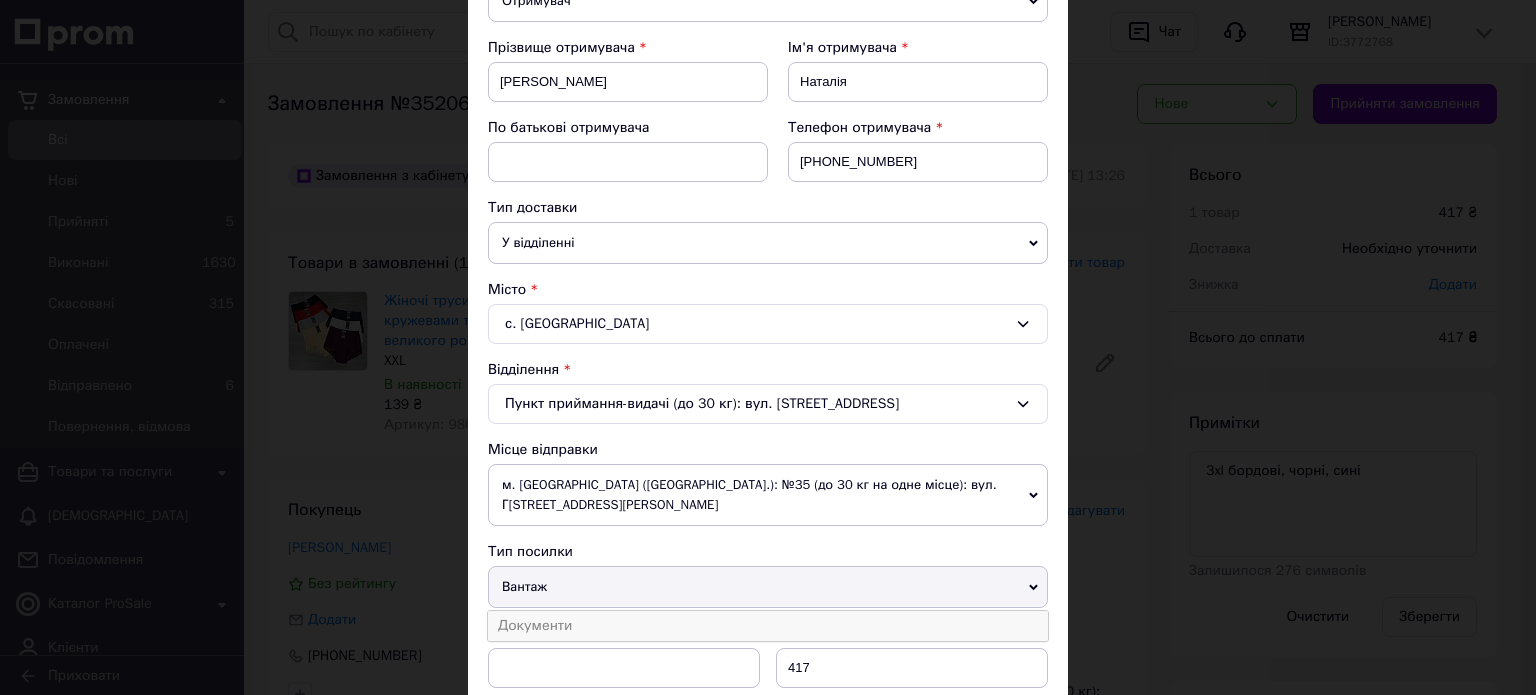 click on "Документи" at bounding box center [768, 626] 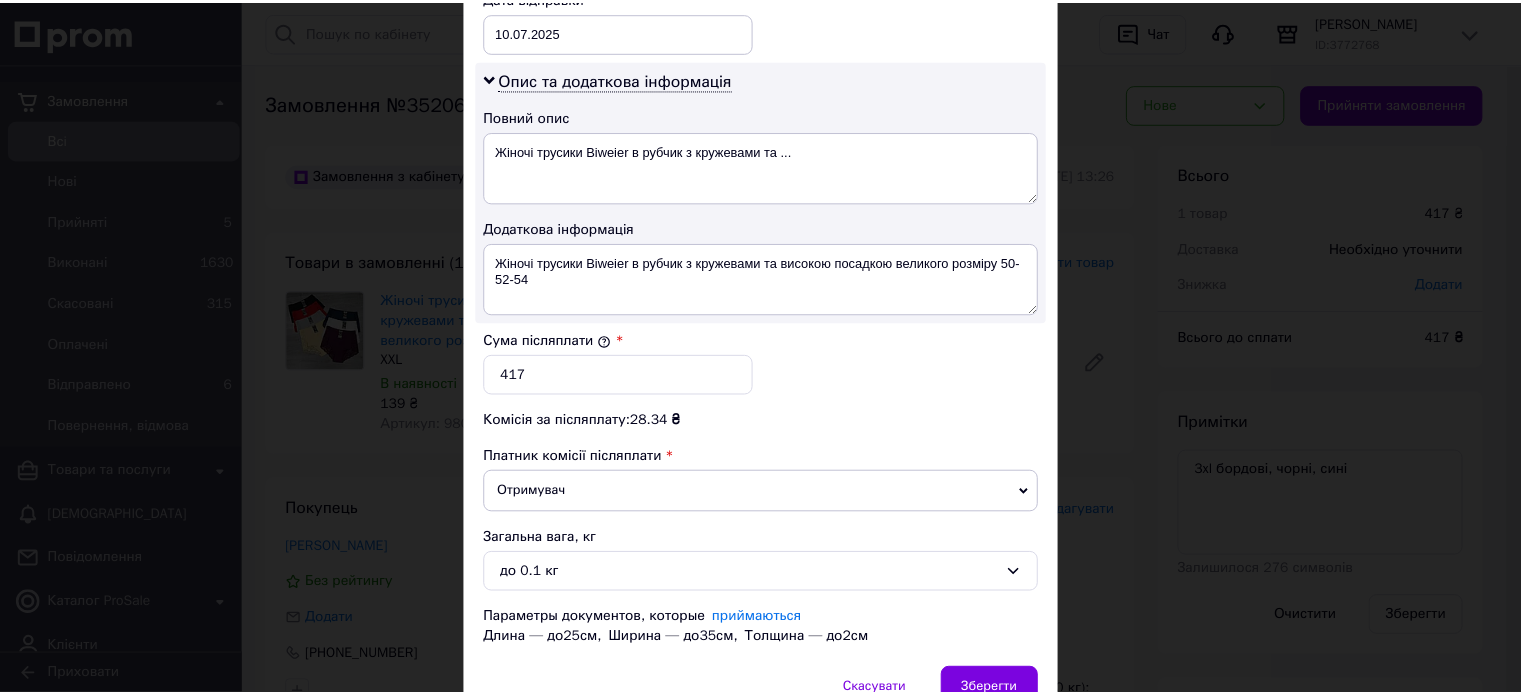 scroll, scrollTop: 1088, scrollLeft: 0, axis: vertical 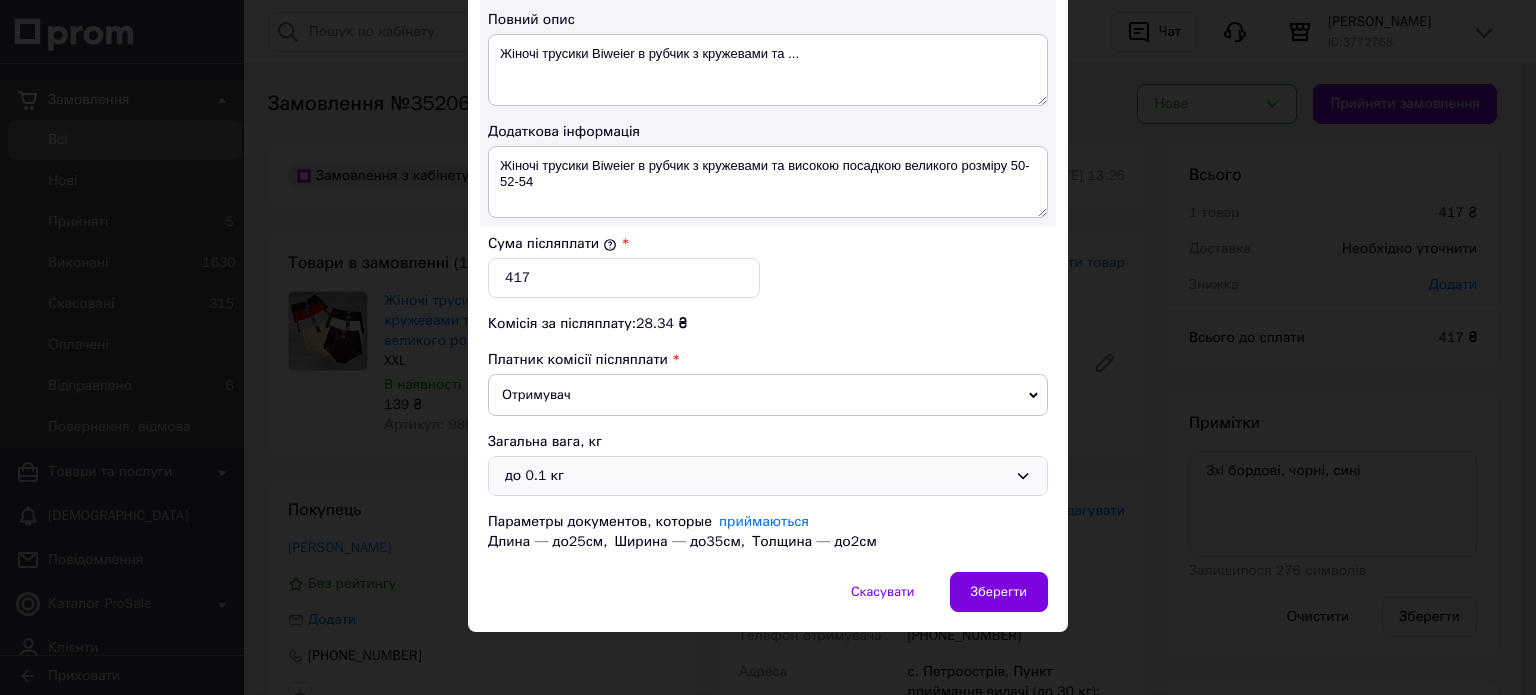 click on "до 0.1 кг" at bounding box center [756, 476] 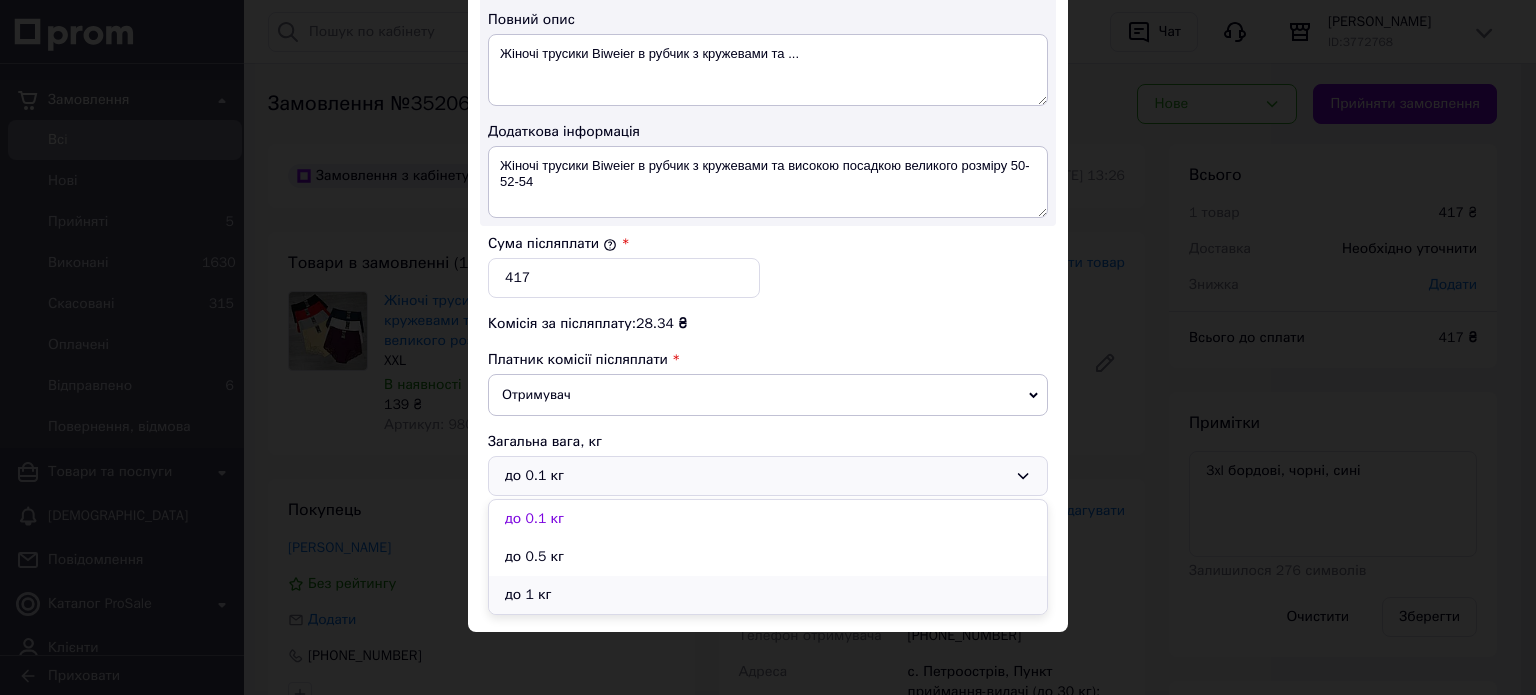 click on "до 1 кг" at bounding box center [768, 595] 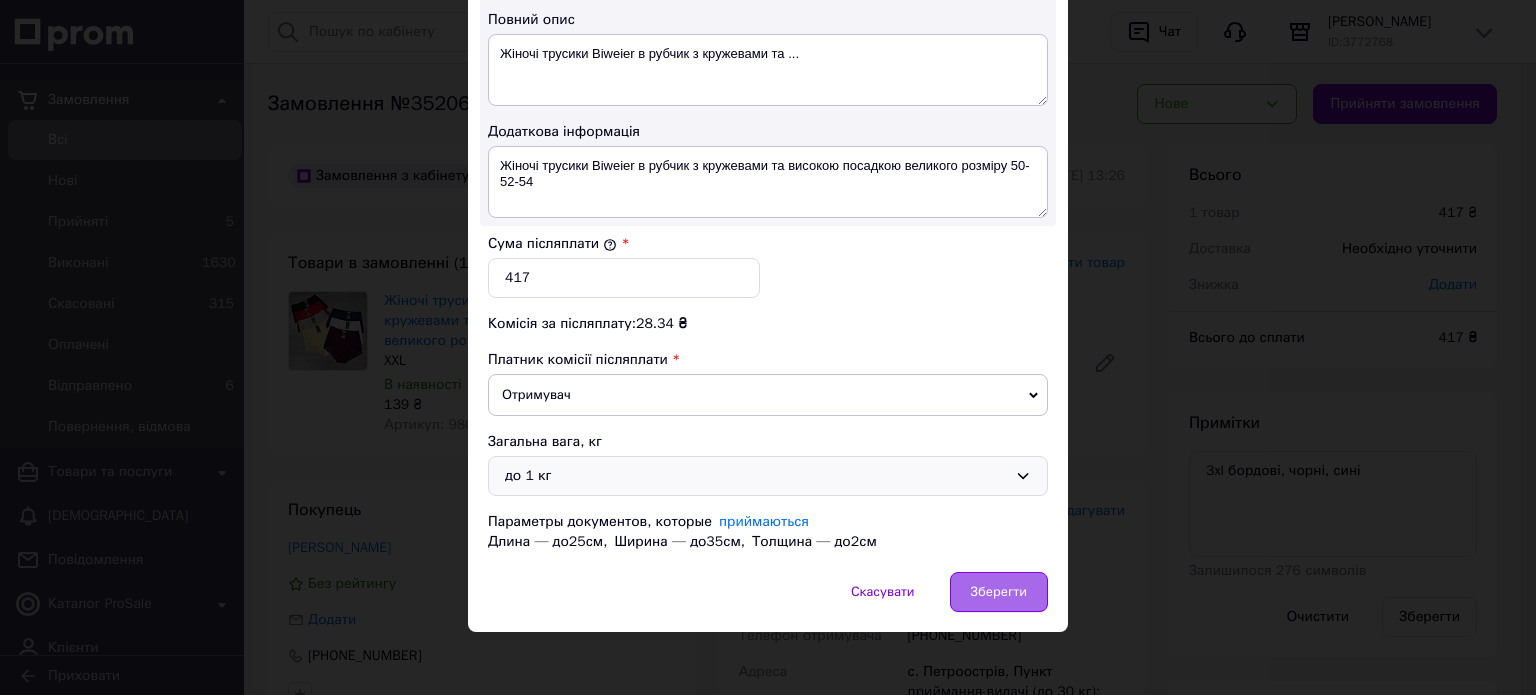 click on "Зберегти" at bounding box center (999, 592) 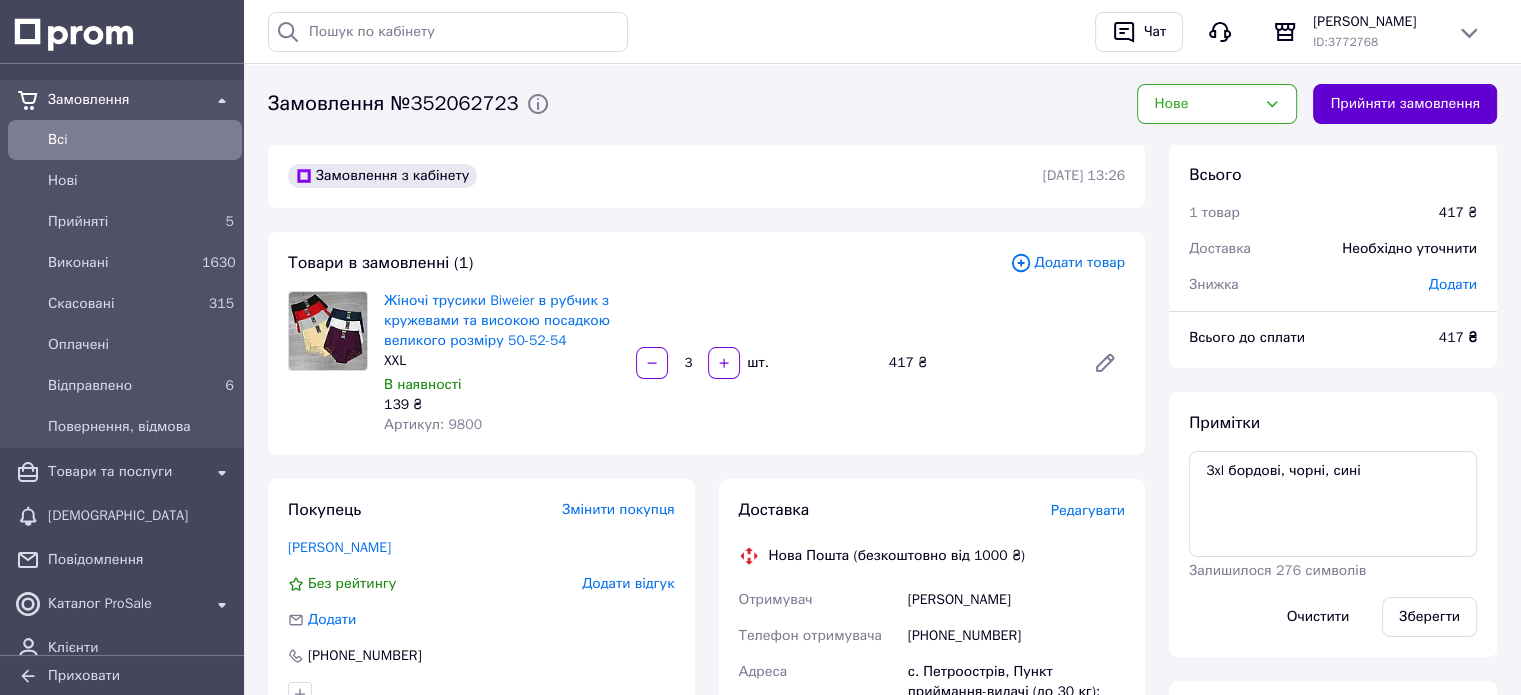 click on "Прийняти замовлення" at bounding box center [1405, 104] 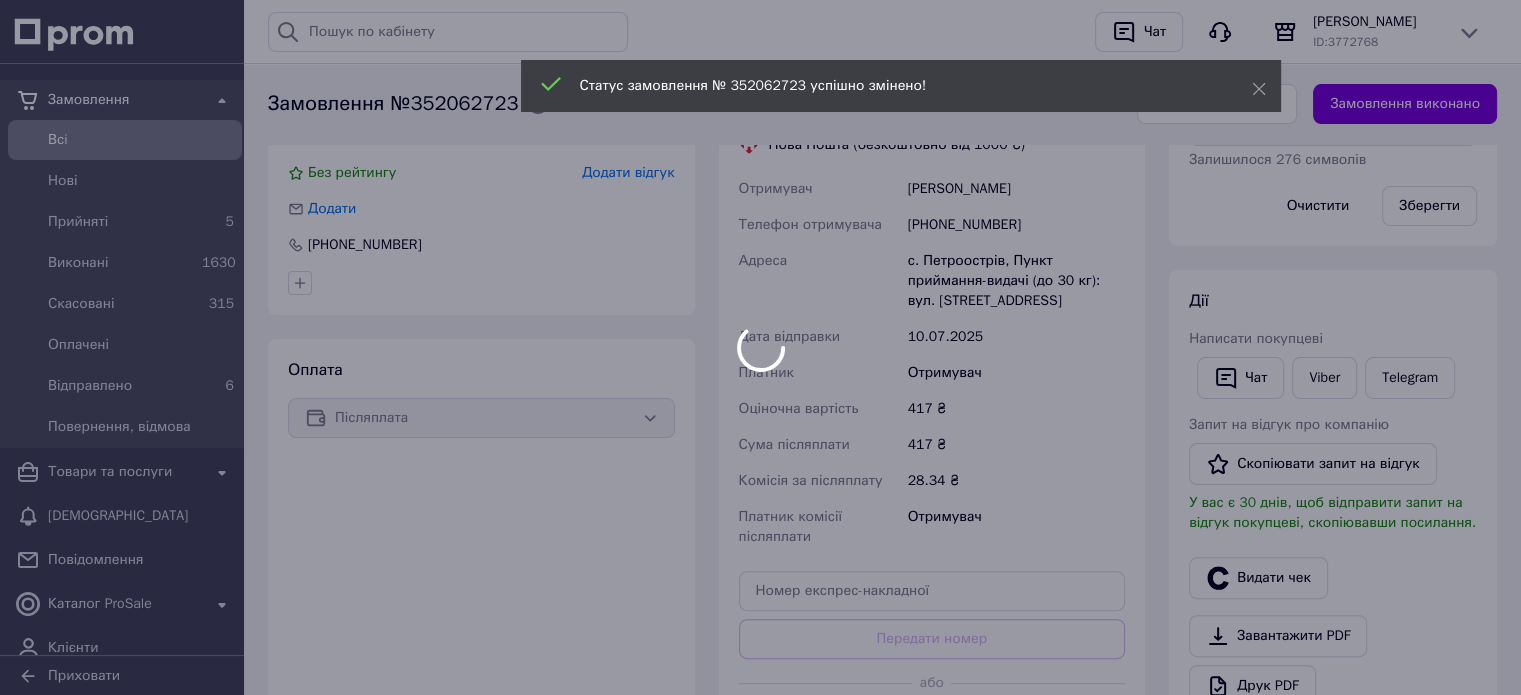 scroll, scrollTop: 476, scrollLeft: 0, axis: vertical 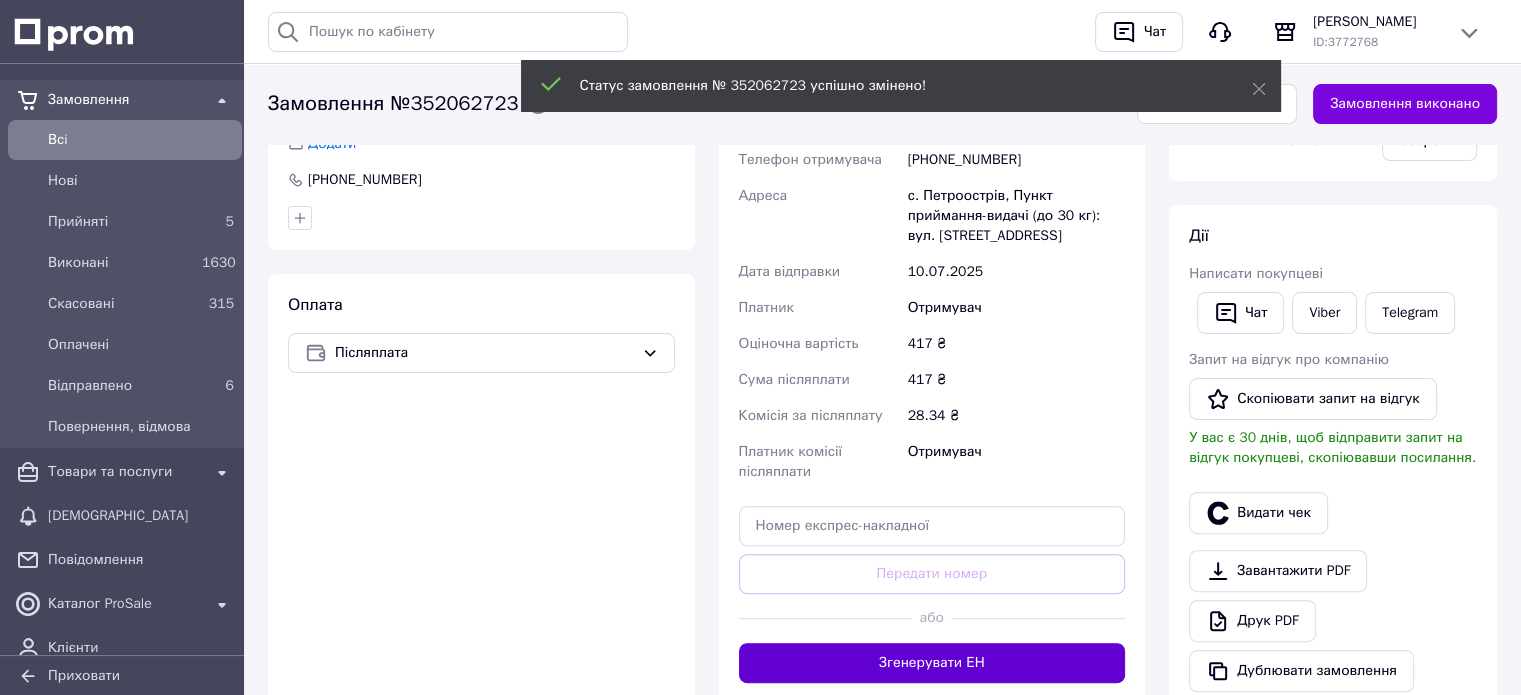 click on "Згенерувати ЕН" at bounding box center [932, 663] 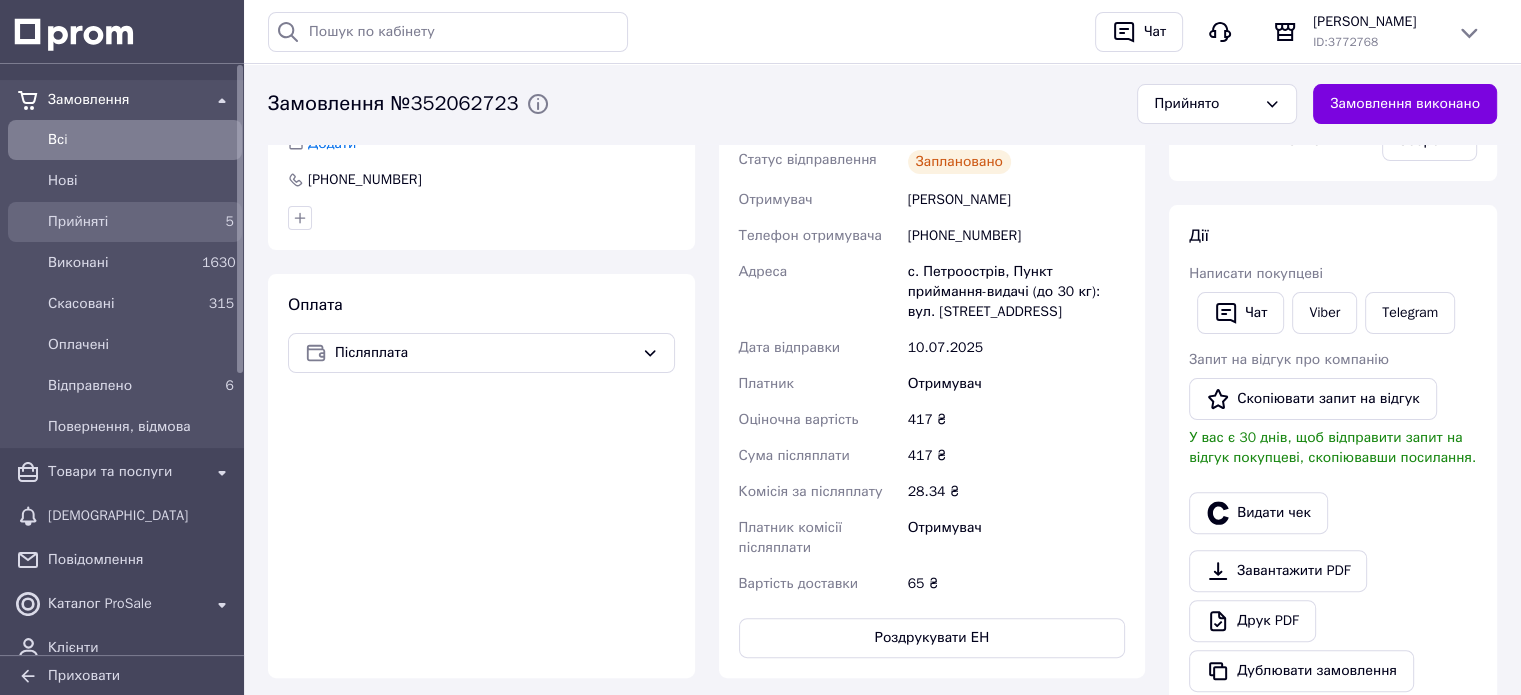 click on "Прийняті" at bounding box center (121, 222) 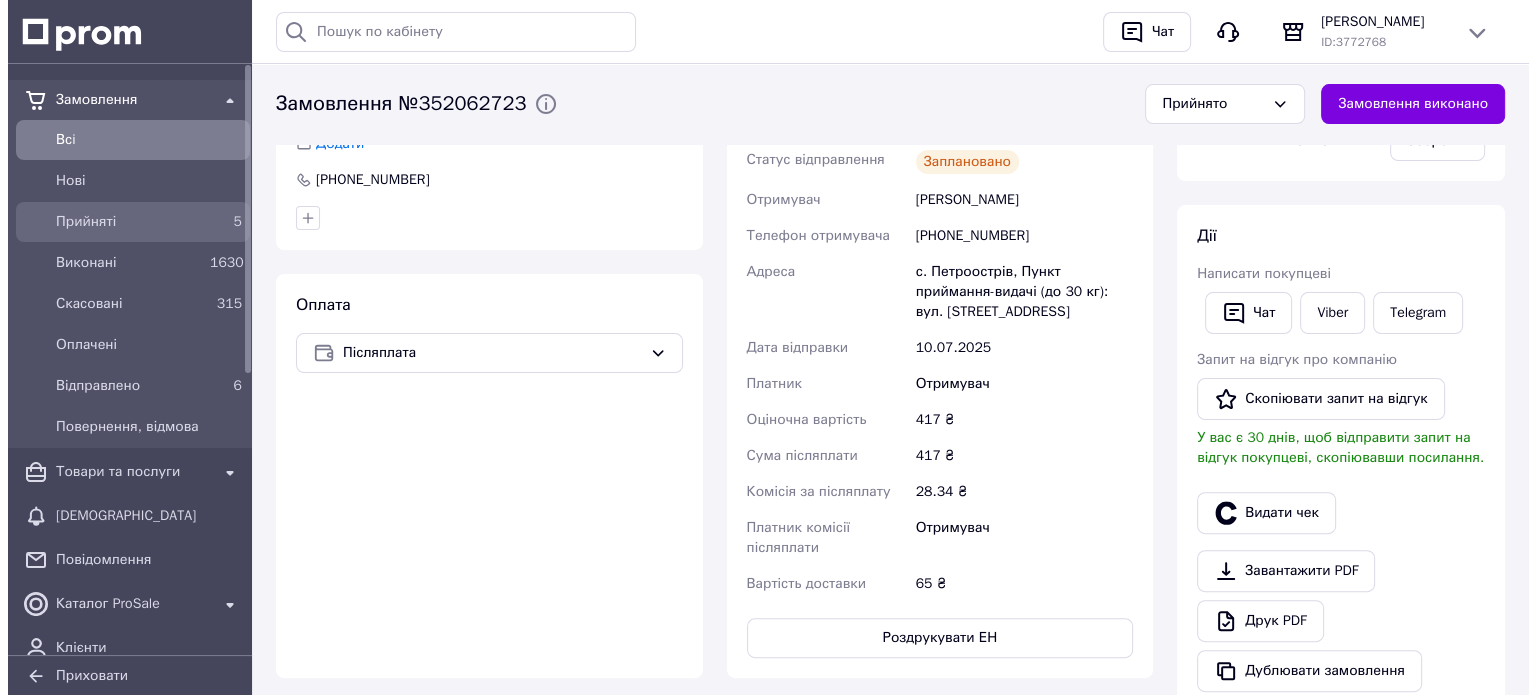 scroll, scrollTop: 0, scrollLeft: 0, axis: both 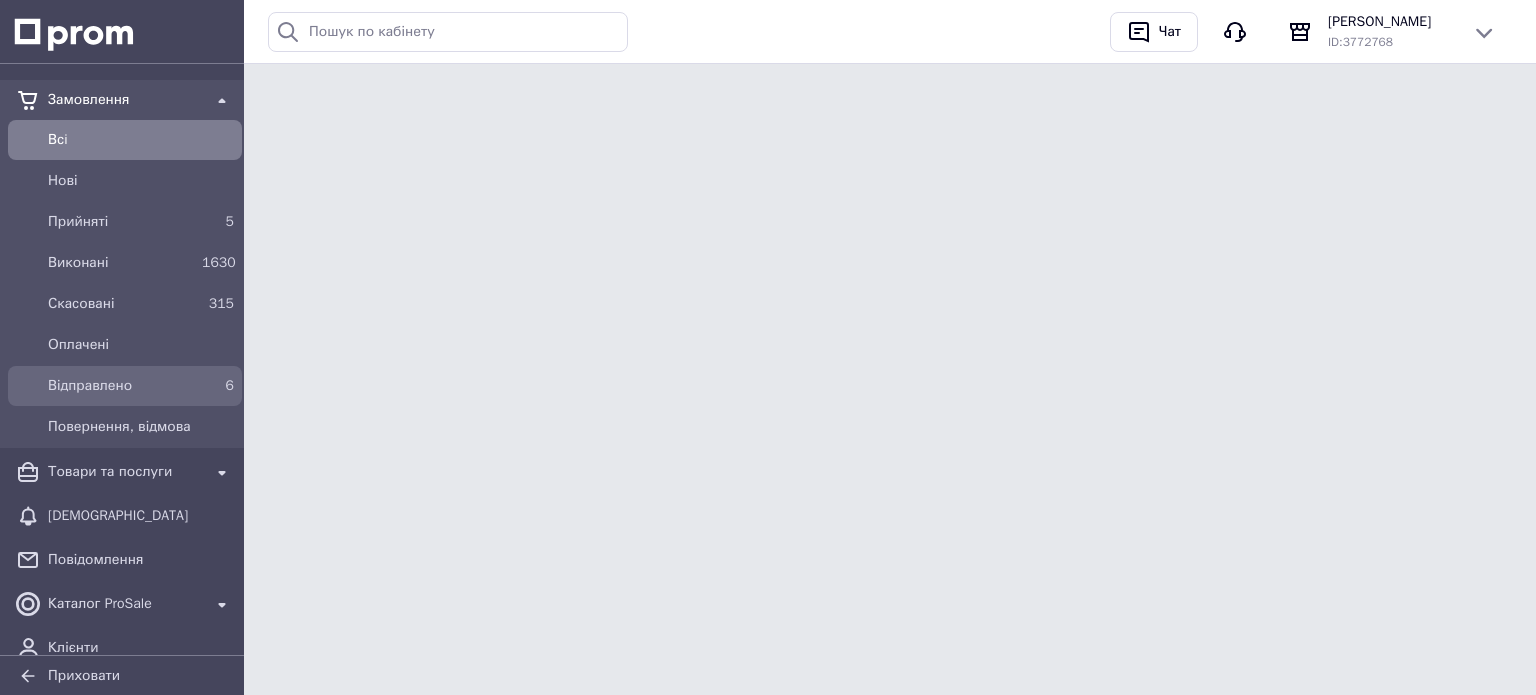 click on "Відправлено" at bounding box center [121, 386] 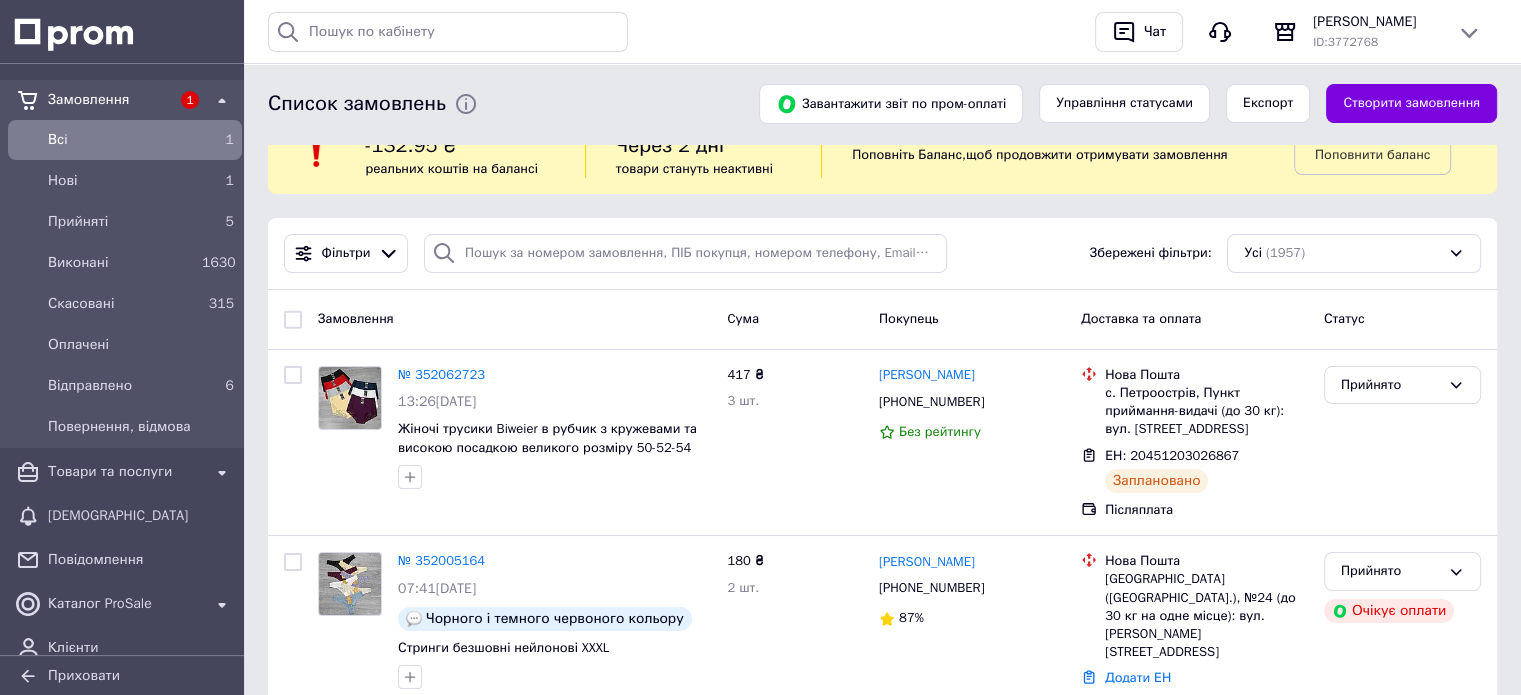 scroll, scrollTop: 0, scrollLeft: 0, axis: both 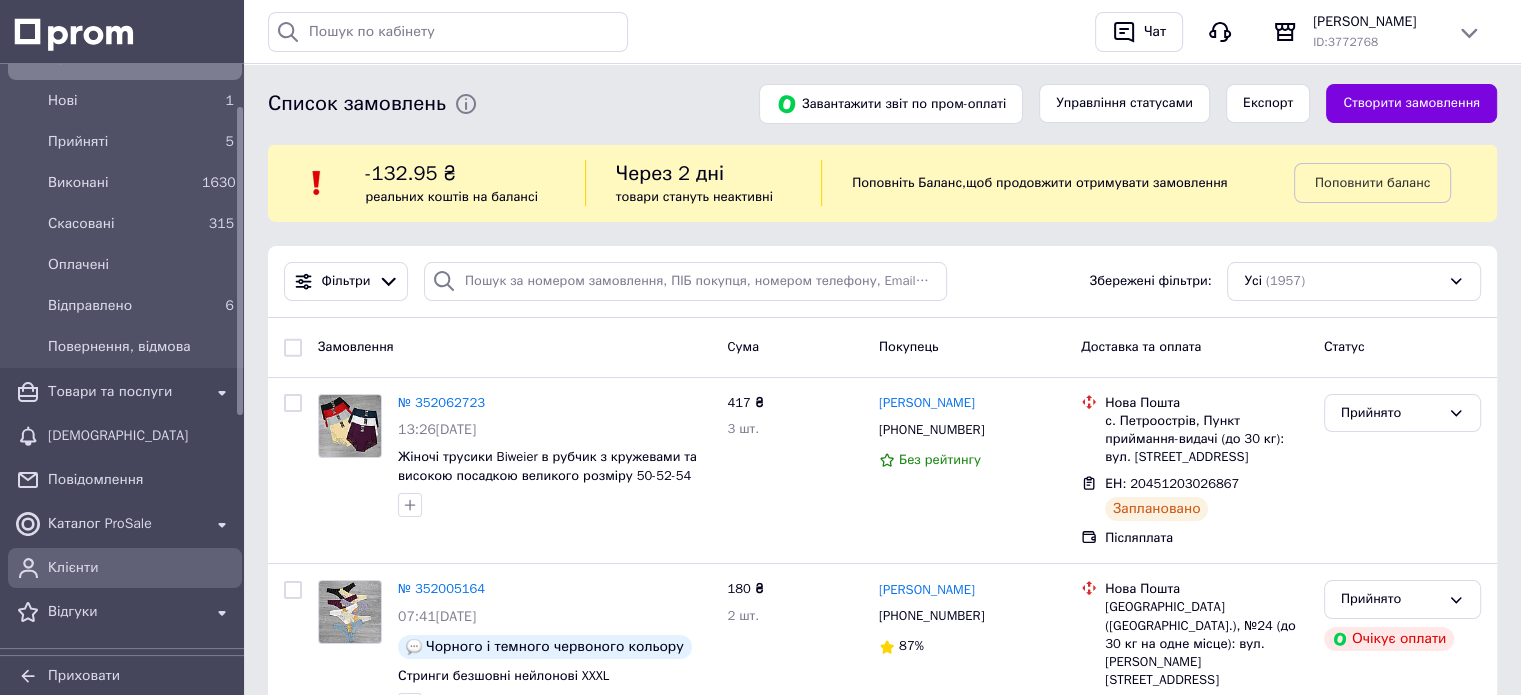 click on "Клієнти" at bounding box center [141, 568] 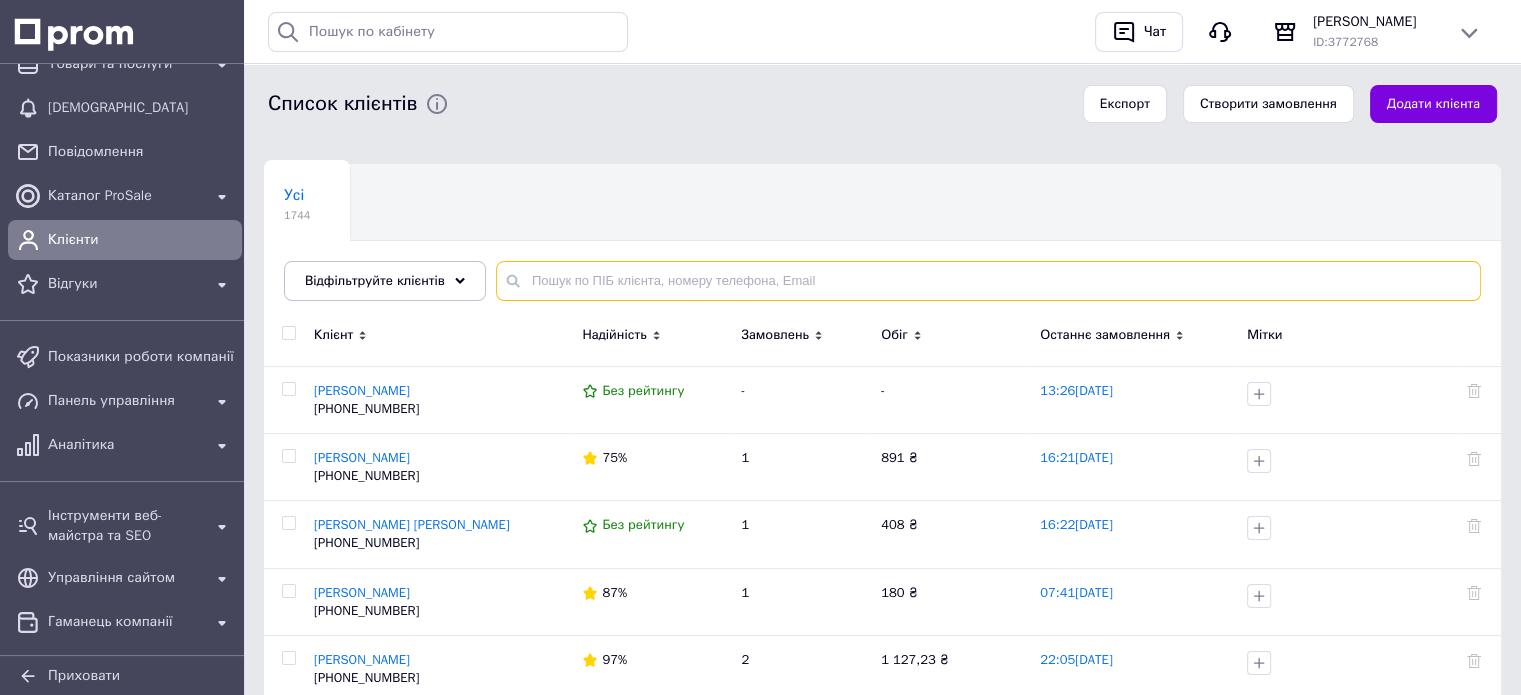 click at bounding box center [988, 281] 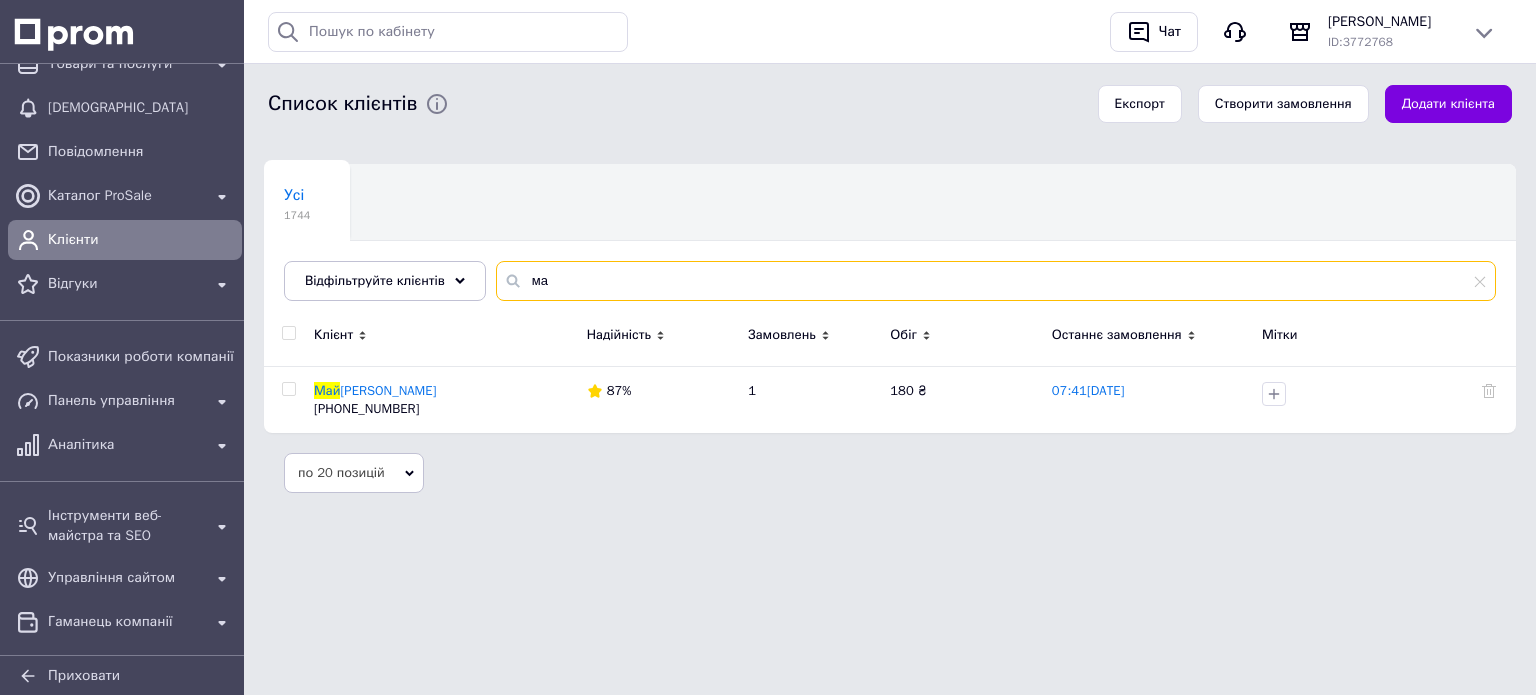 type on "м" 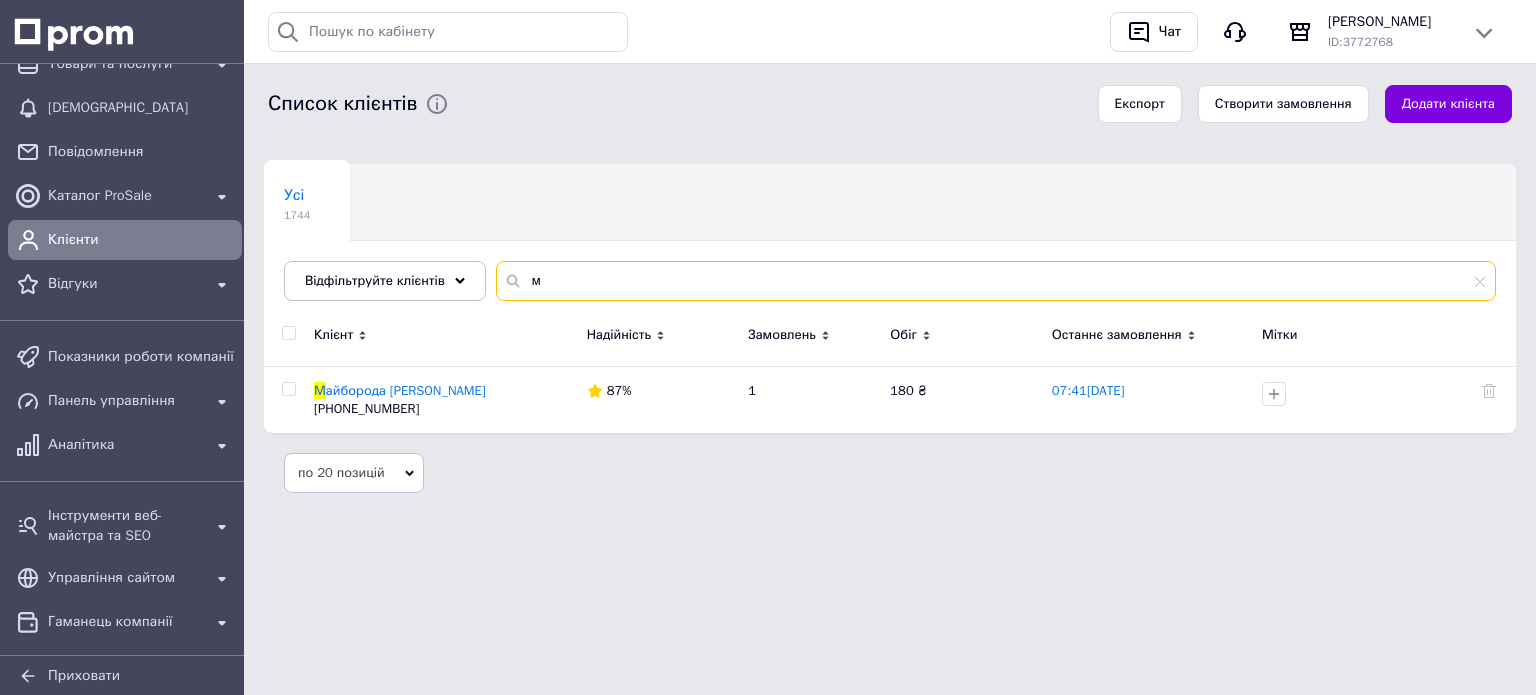 type 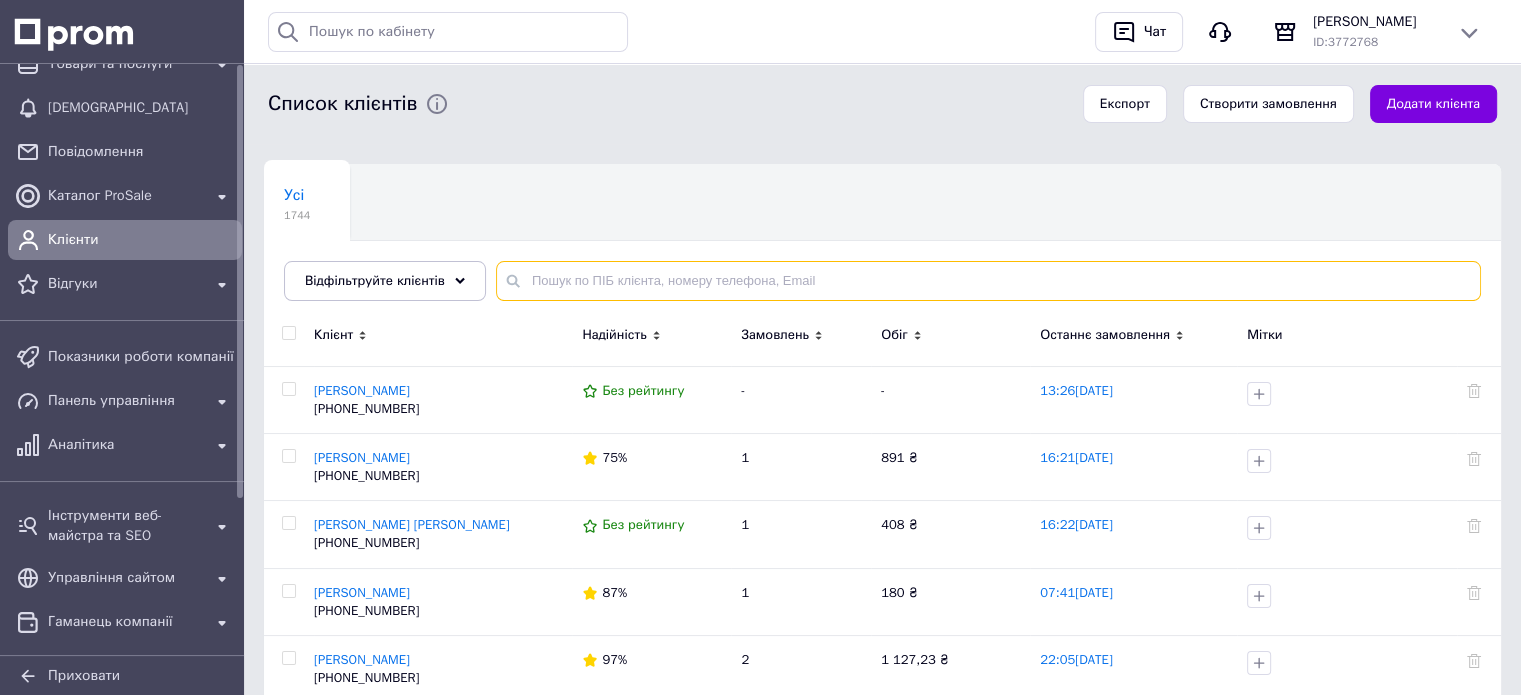 scroll, scrollTop: 0, scrollLeft: 0, axis: both 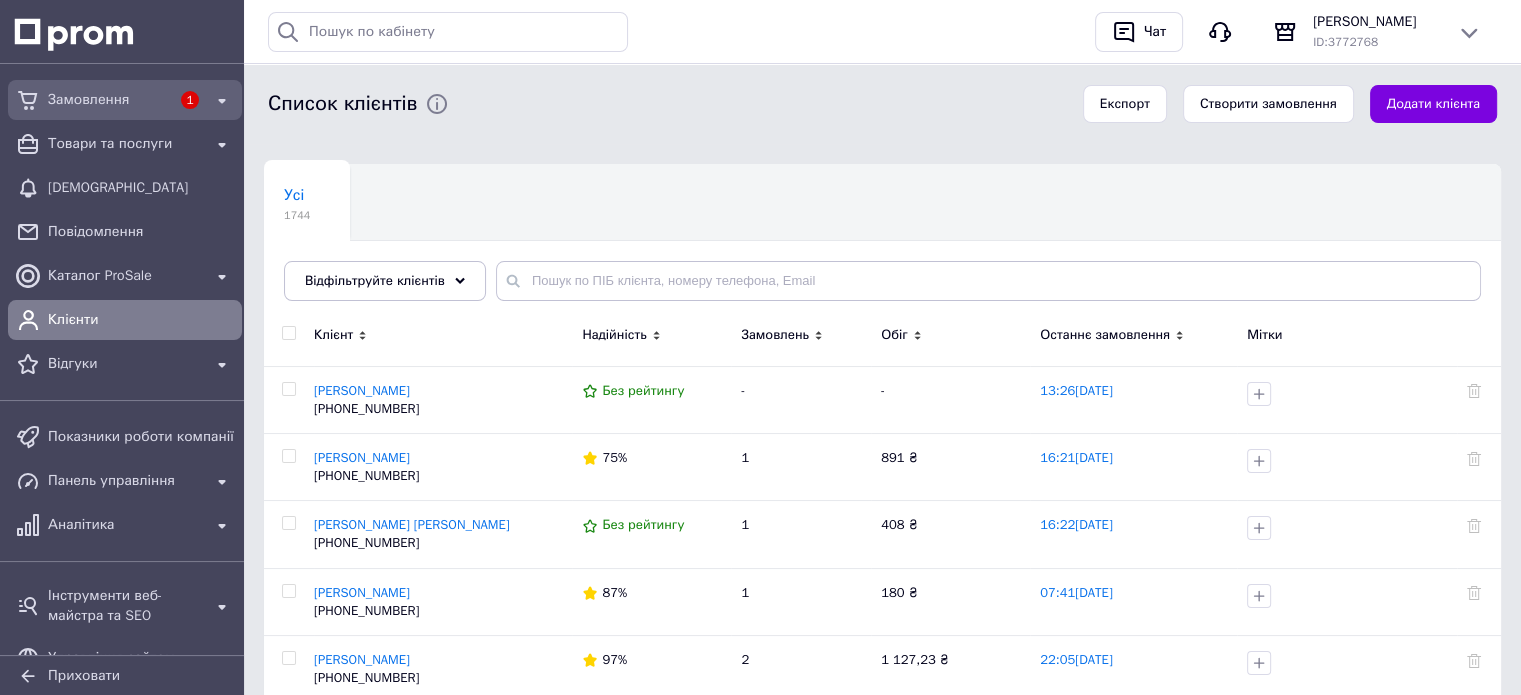 click on "Замовлення" at bounding box center [109, 100] 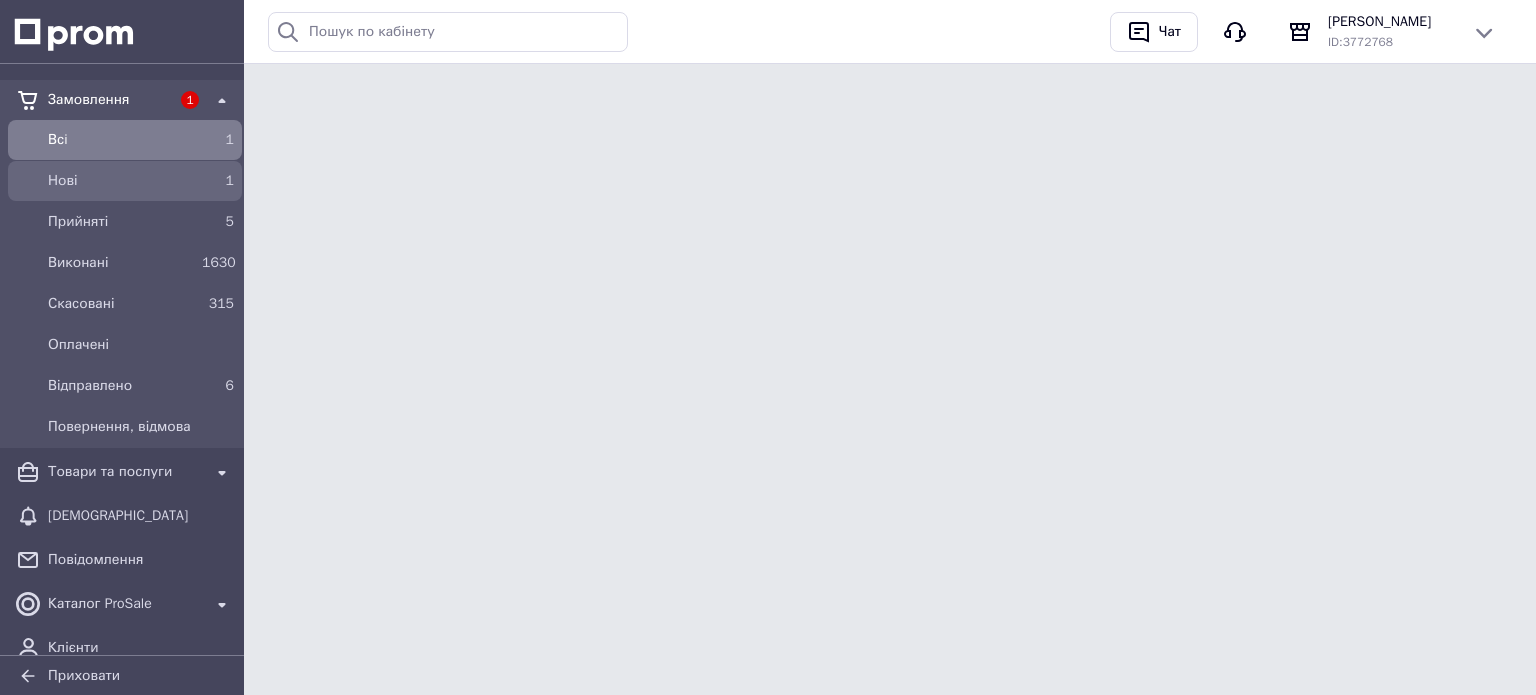 click on "Нові" at bounding box center (121, 181) 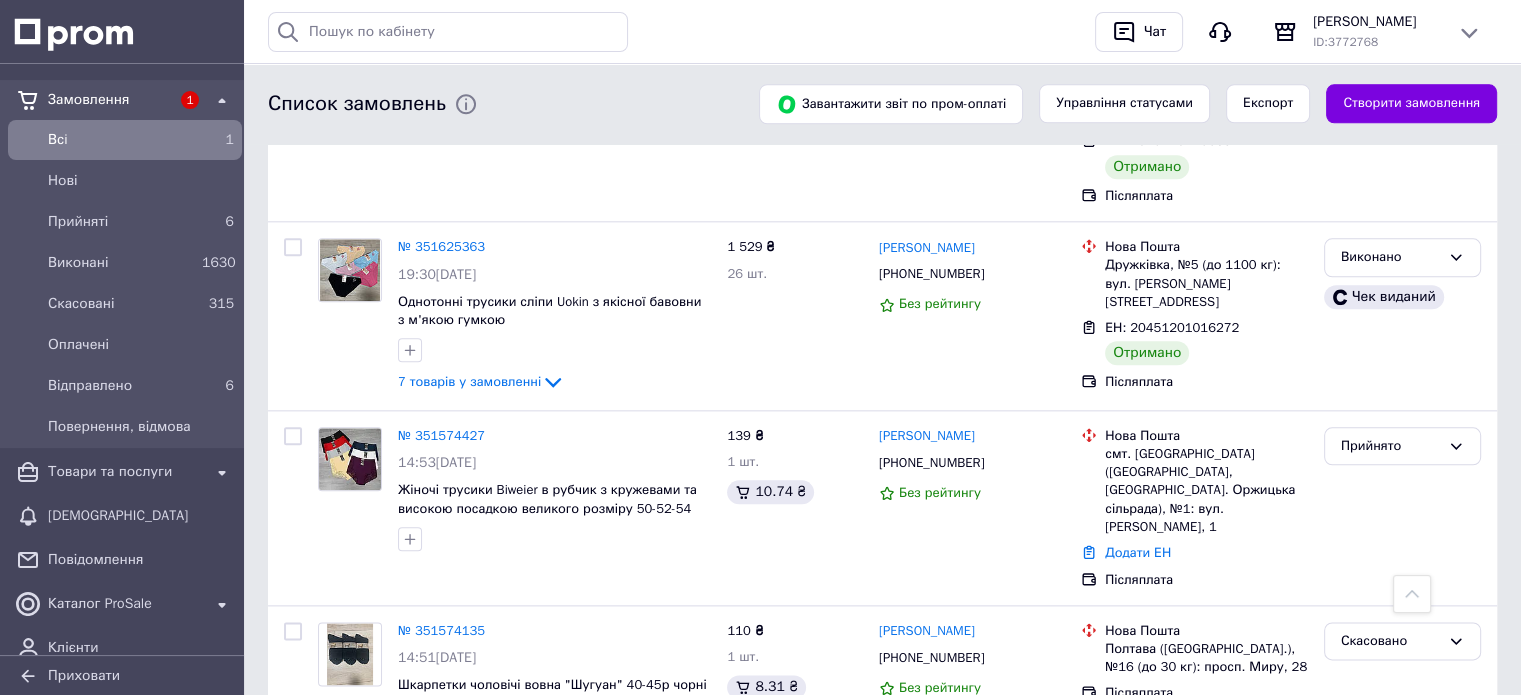 scroll, scrollTop: 2272, scrollLeft: 0, axis: vertical 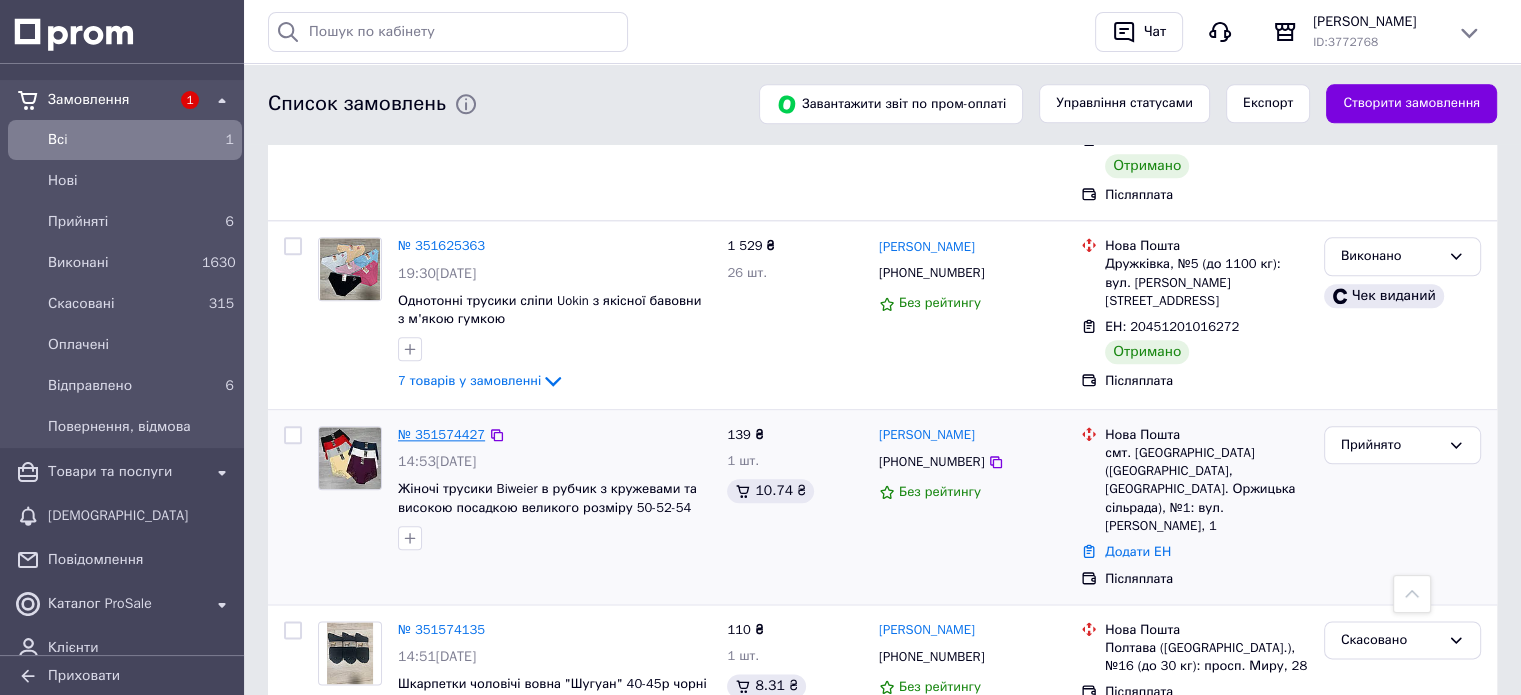 click on "№ 351574427" at bounding box center [441, 434] 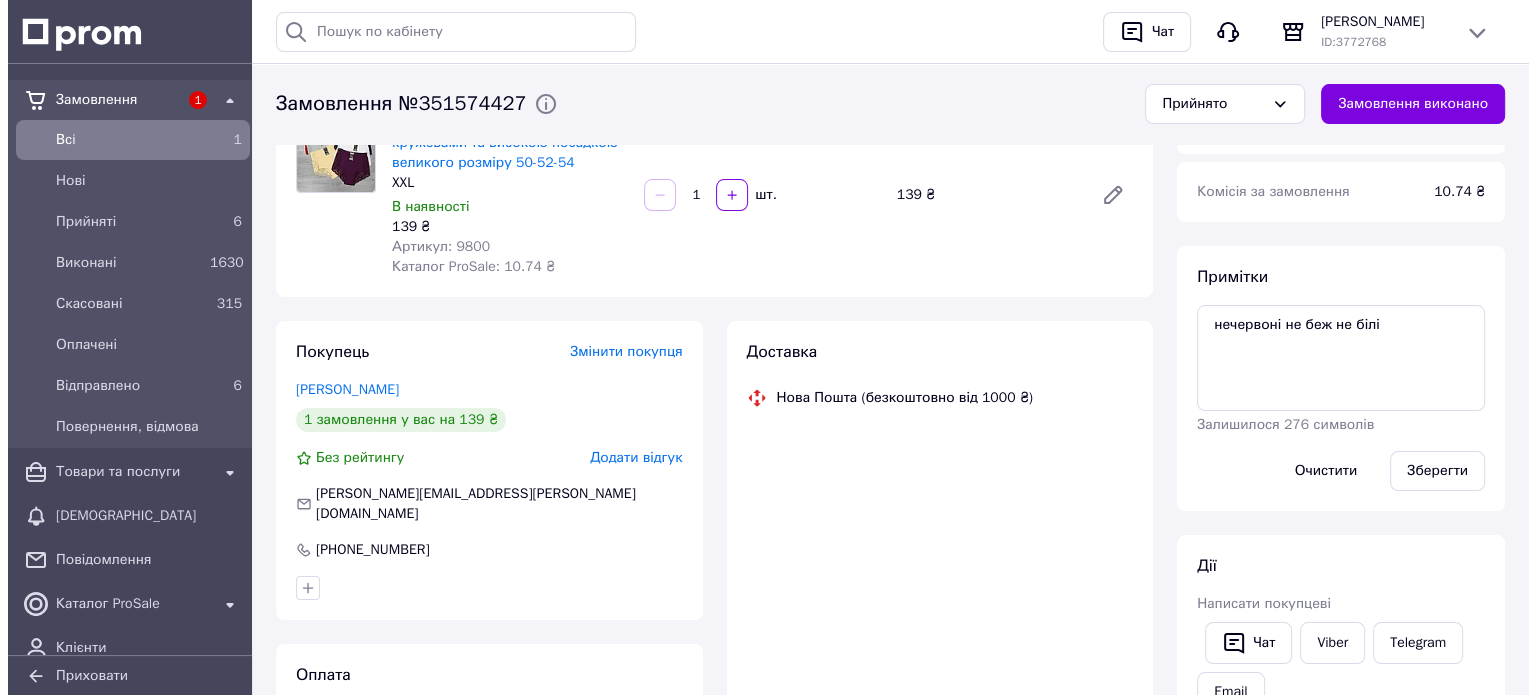 scroll, scrollTop: 186, scrollLeft: 0, axis: vertical 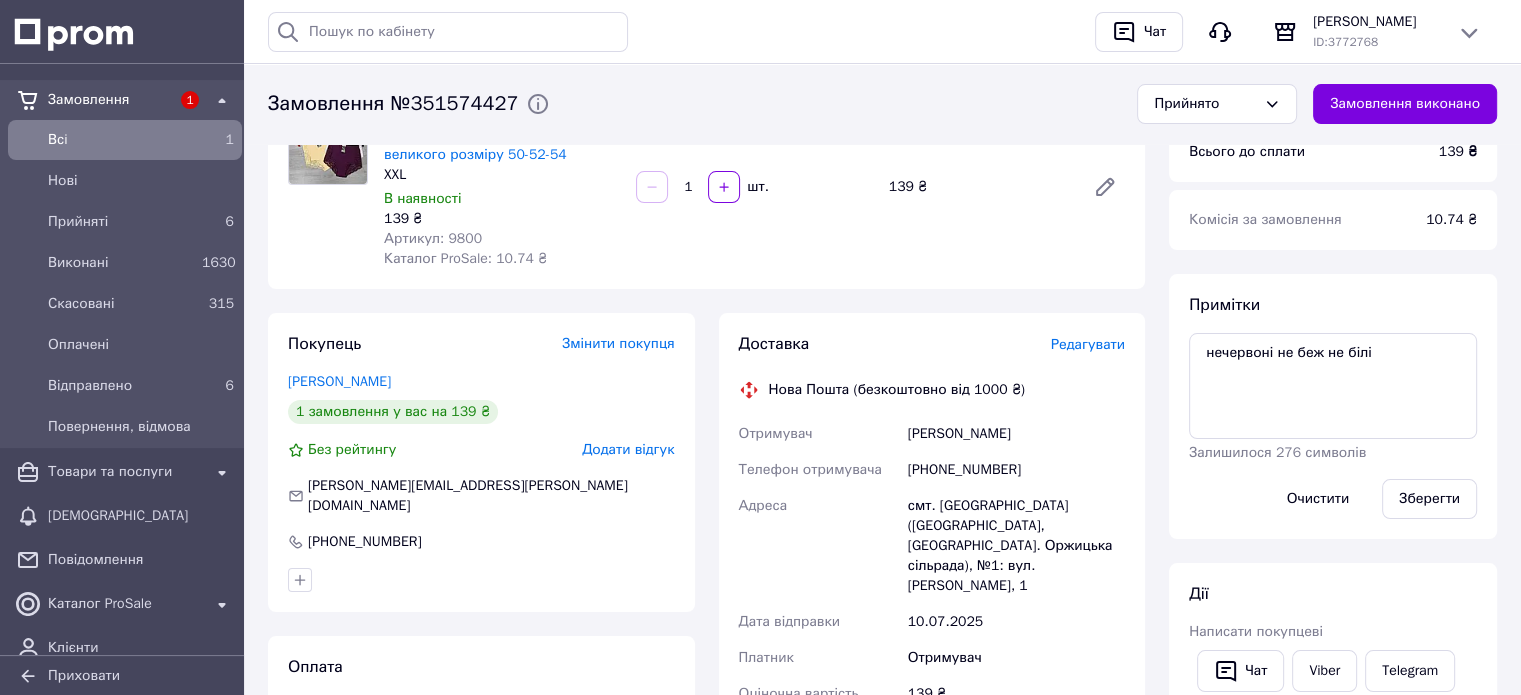 click on "Редагувати" at bounding box center (1088, 344) 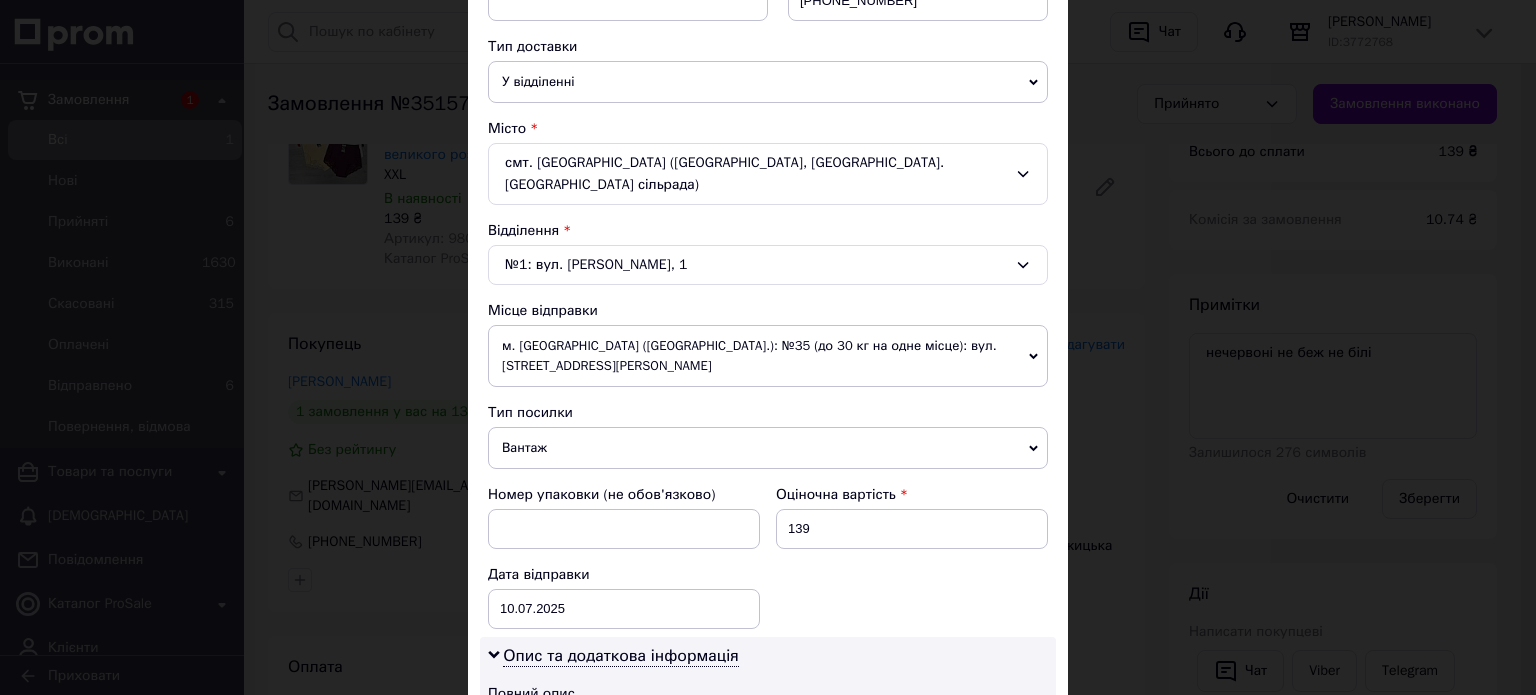 scroll, scrollTop: 476, scrollLeft: 0, axis: vertical 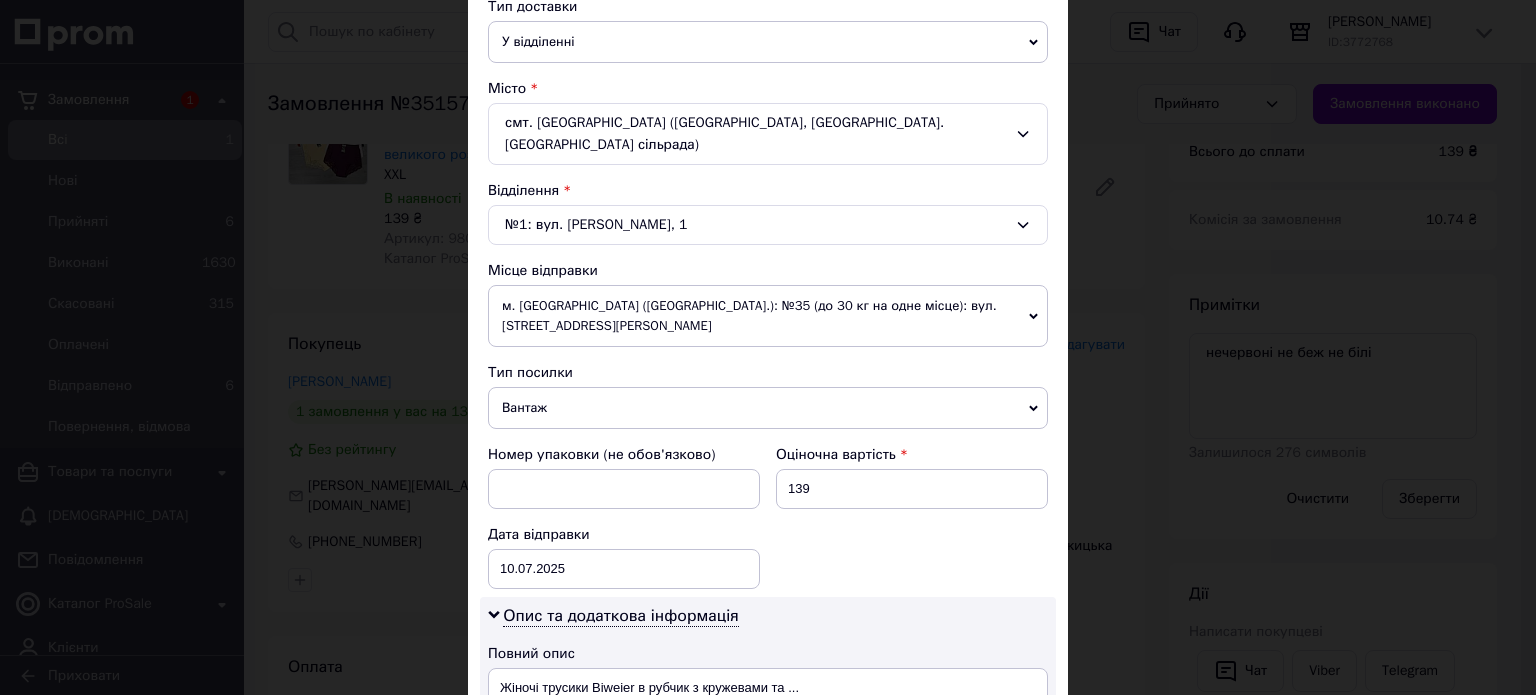 click on "Вантаж" at bounding box center (768, 408) 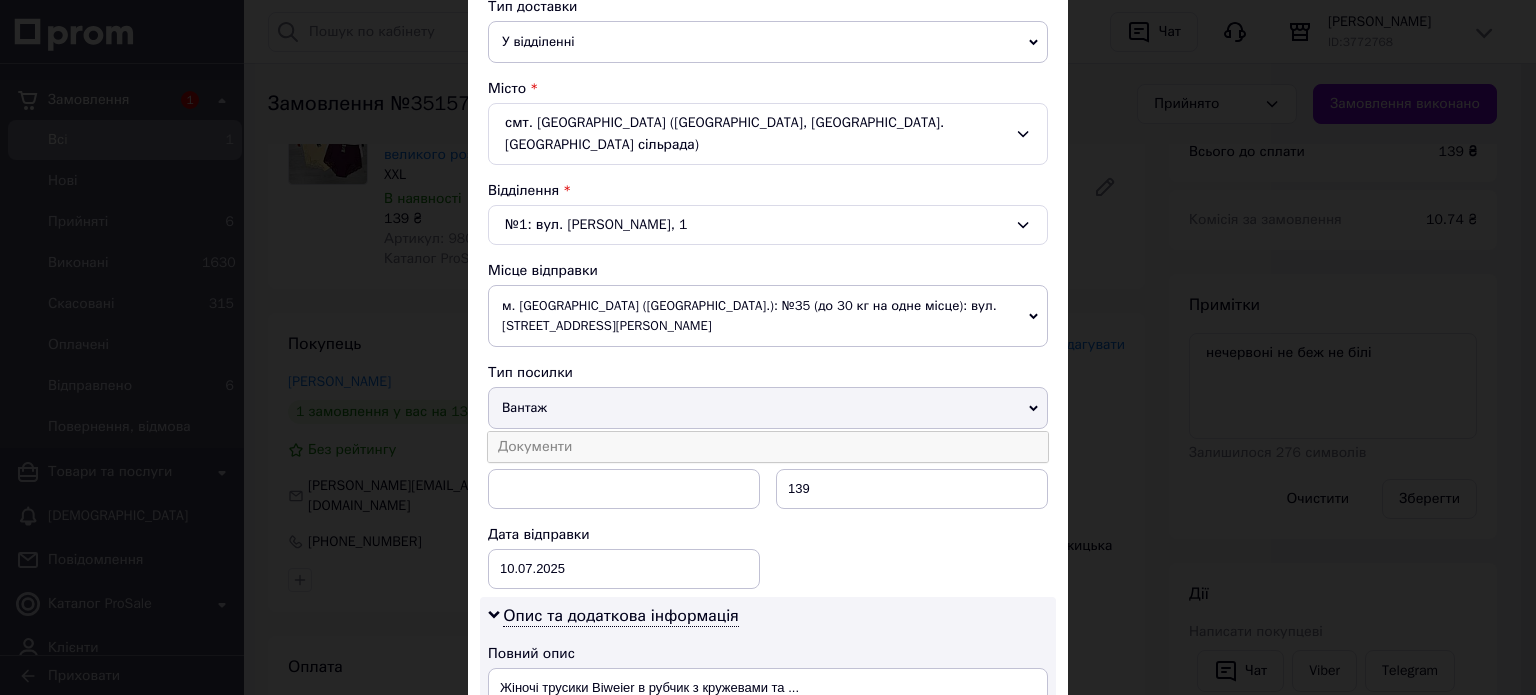 click on "Документи" at bounding box center [768, 447] 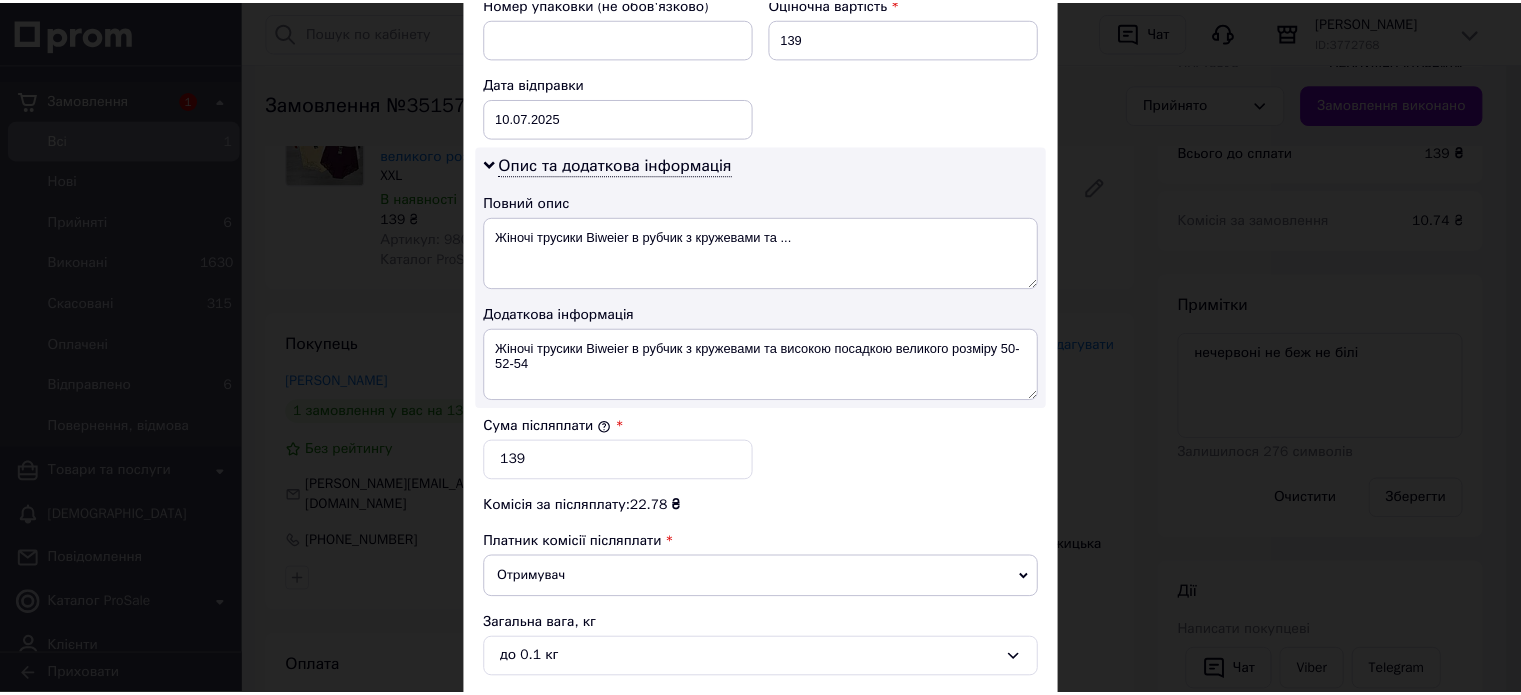 scroll, scrollTop: 1088, scrollLeft: 0, axis: vertical 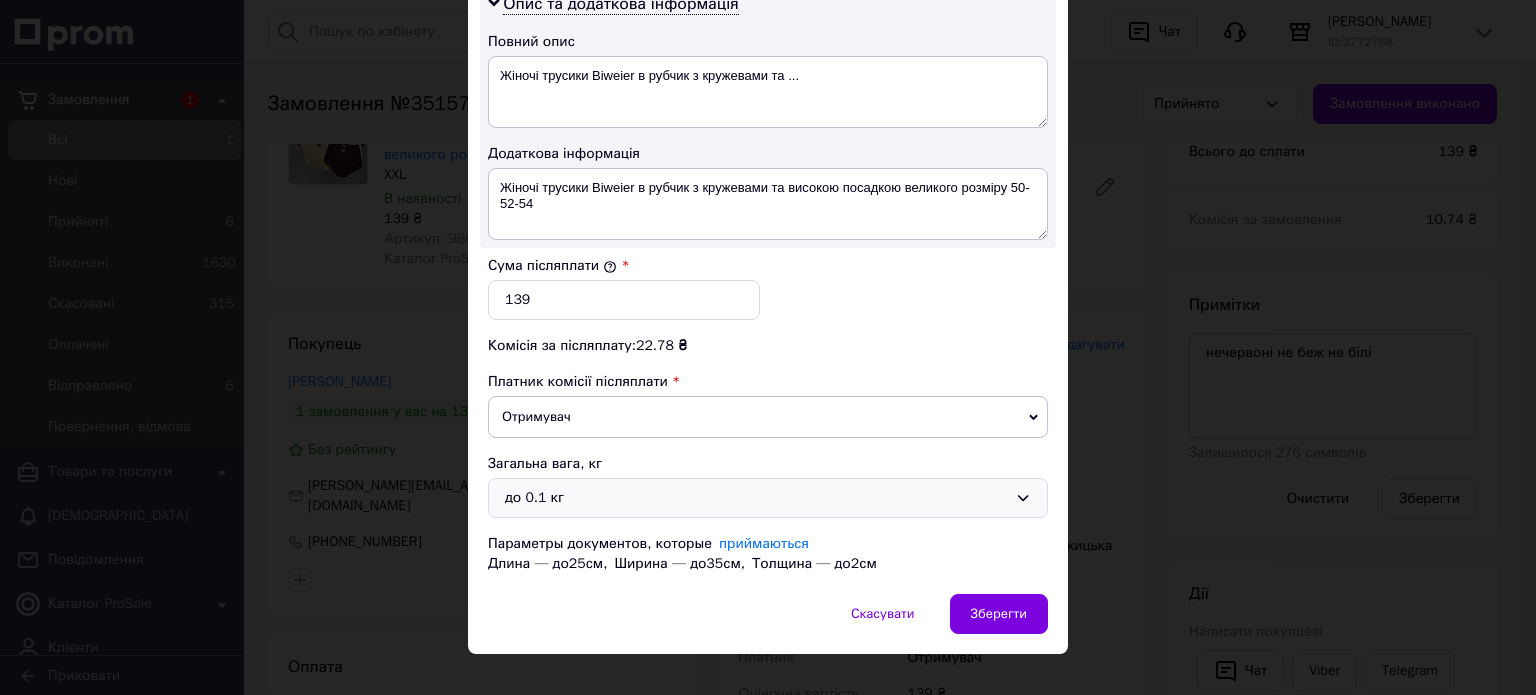 click on "до 0.1 кг" at bounding box center (756, 498) 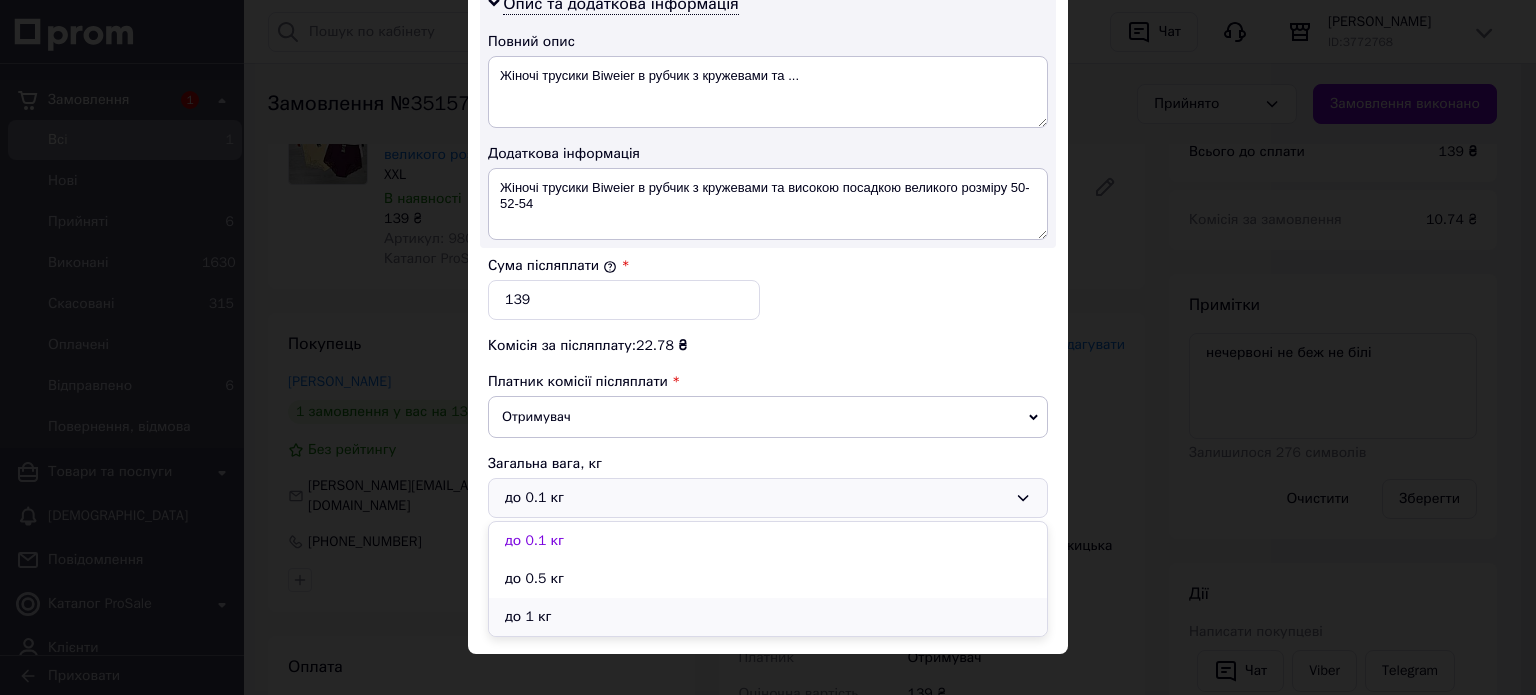 click on "до 1 кг" at bounding box center [768, 617] 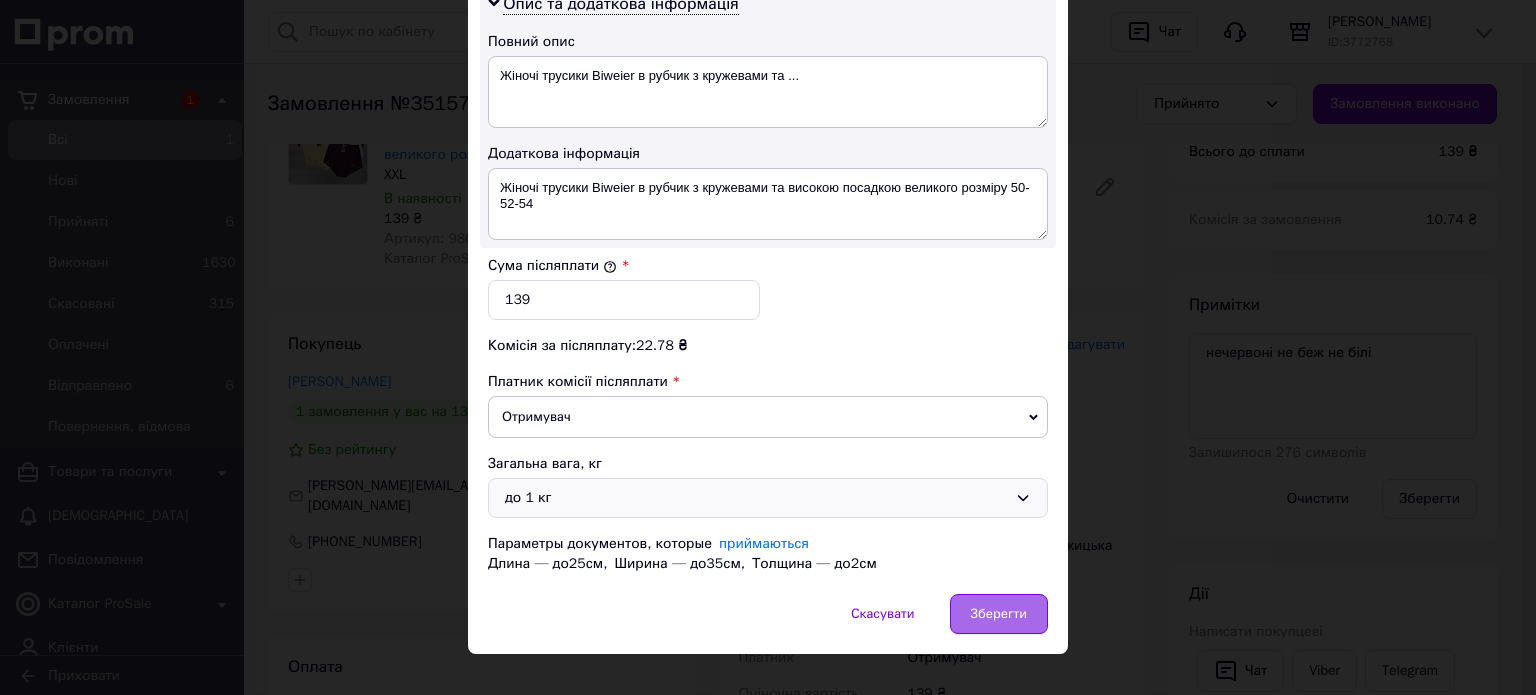 click on "Зберегти" at bounding box center [999, 614] 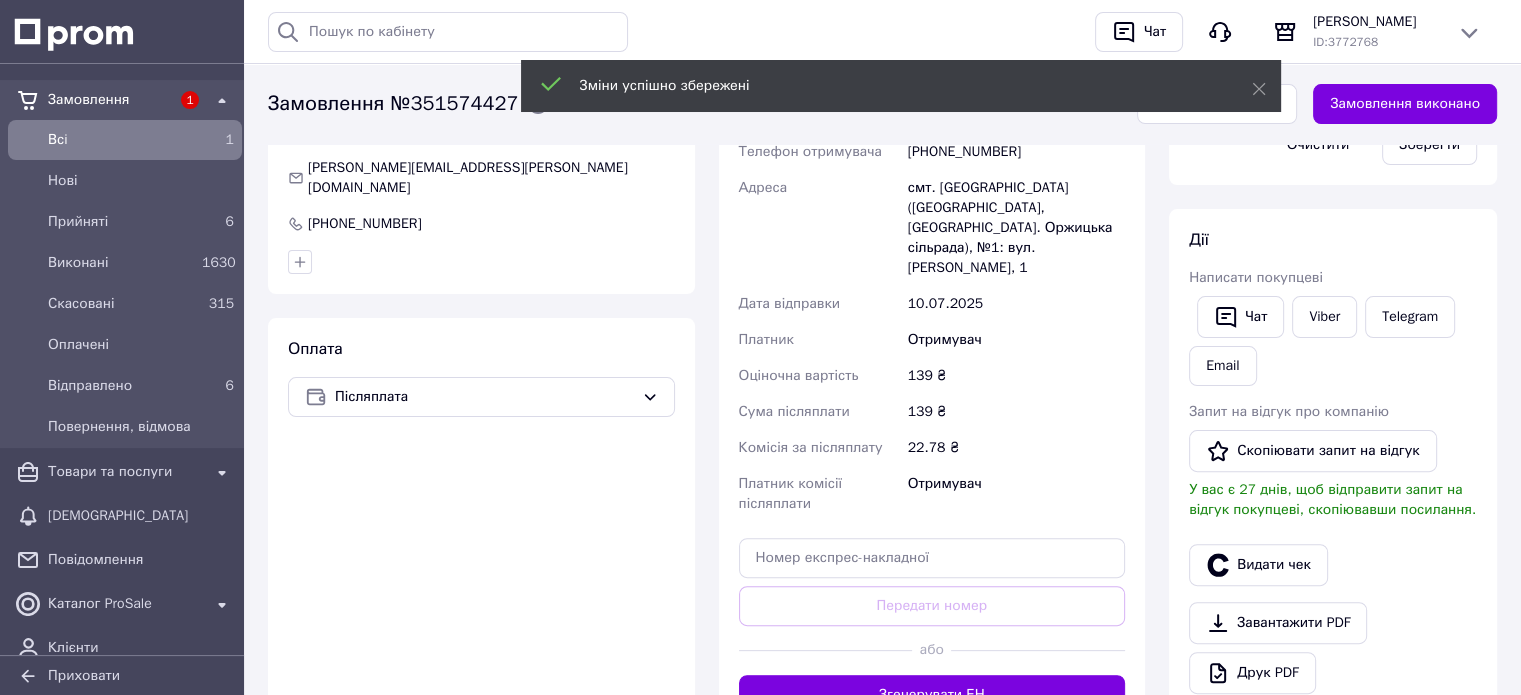 scroll, scrollTop: 516, scrollLeft: 0, axis: vertical 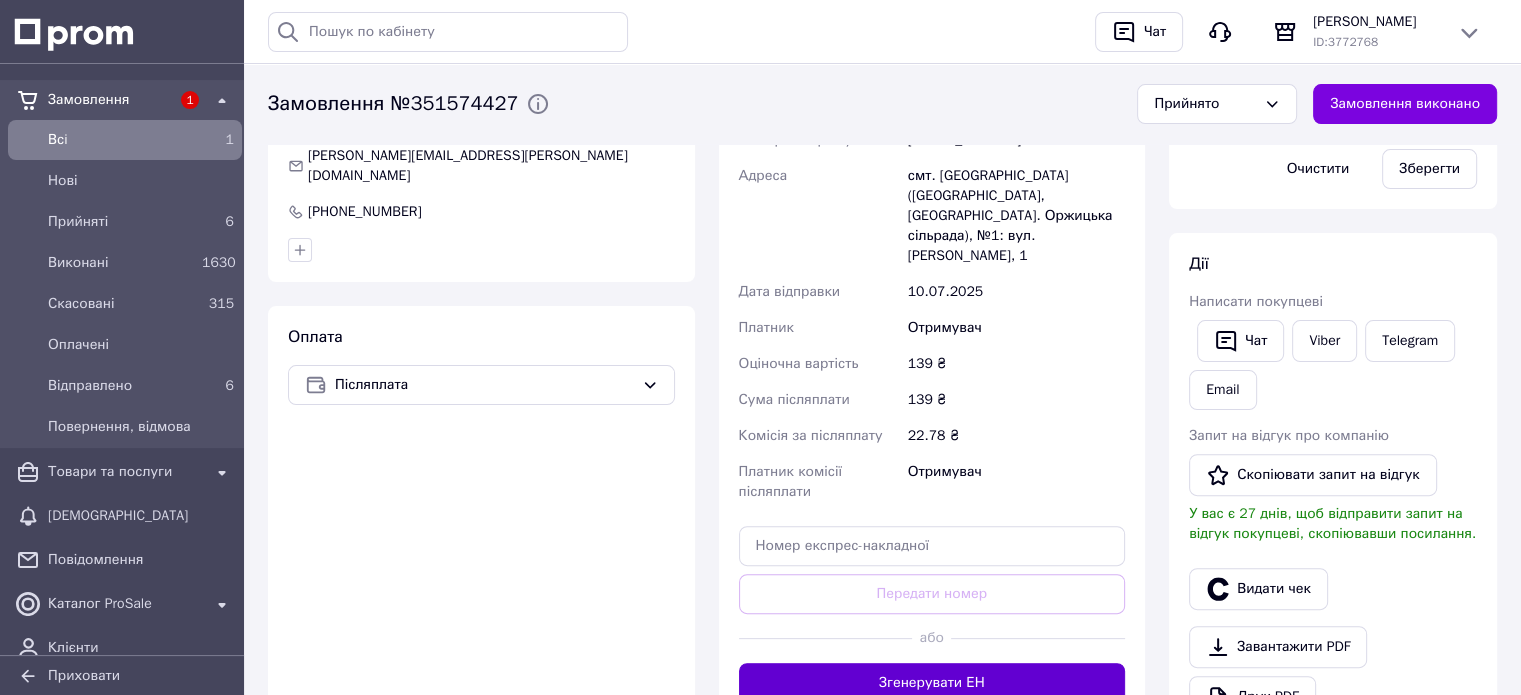 click on "Згенерувати ЕН" at bounding box center (932, 683) 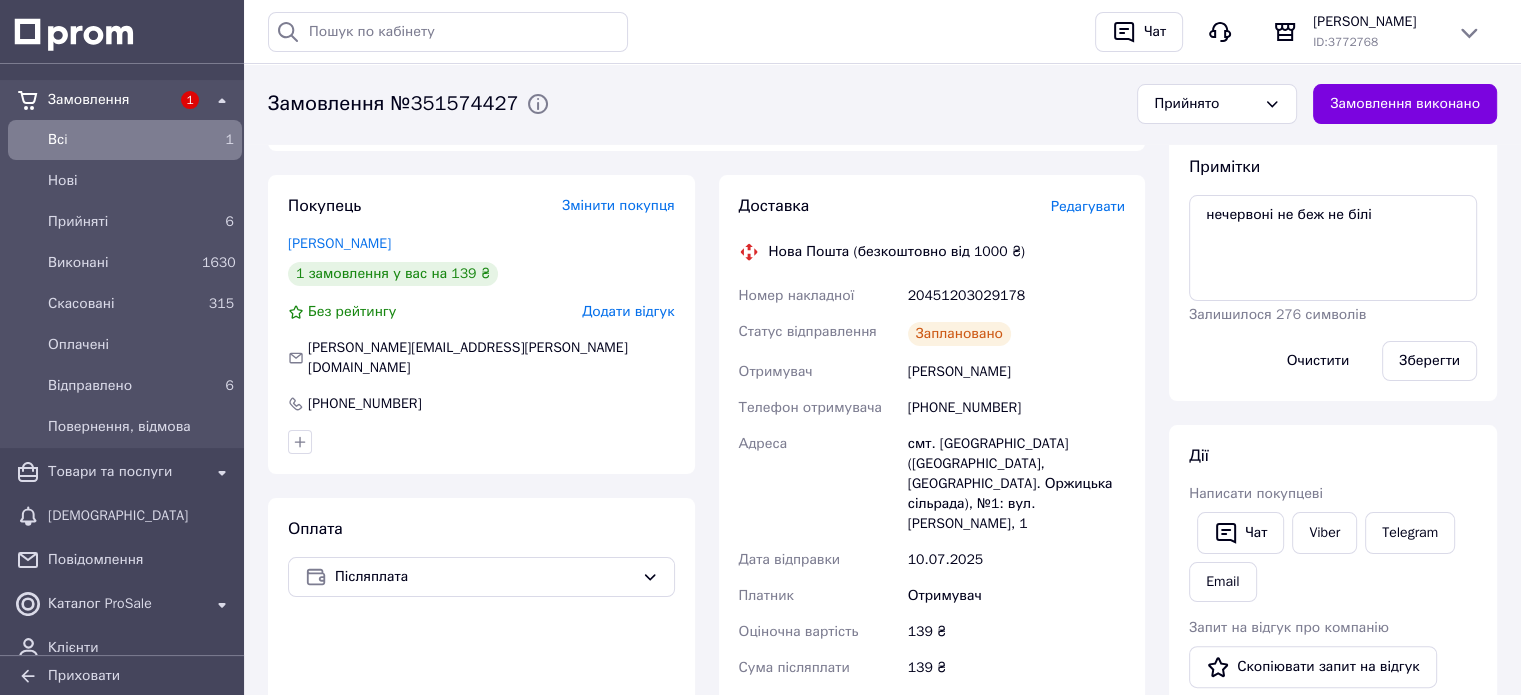 scroll, scrollTop: 0, scrollLeft: 0, axis: both 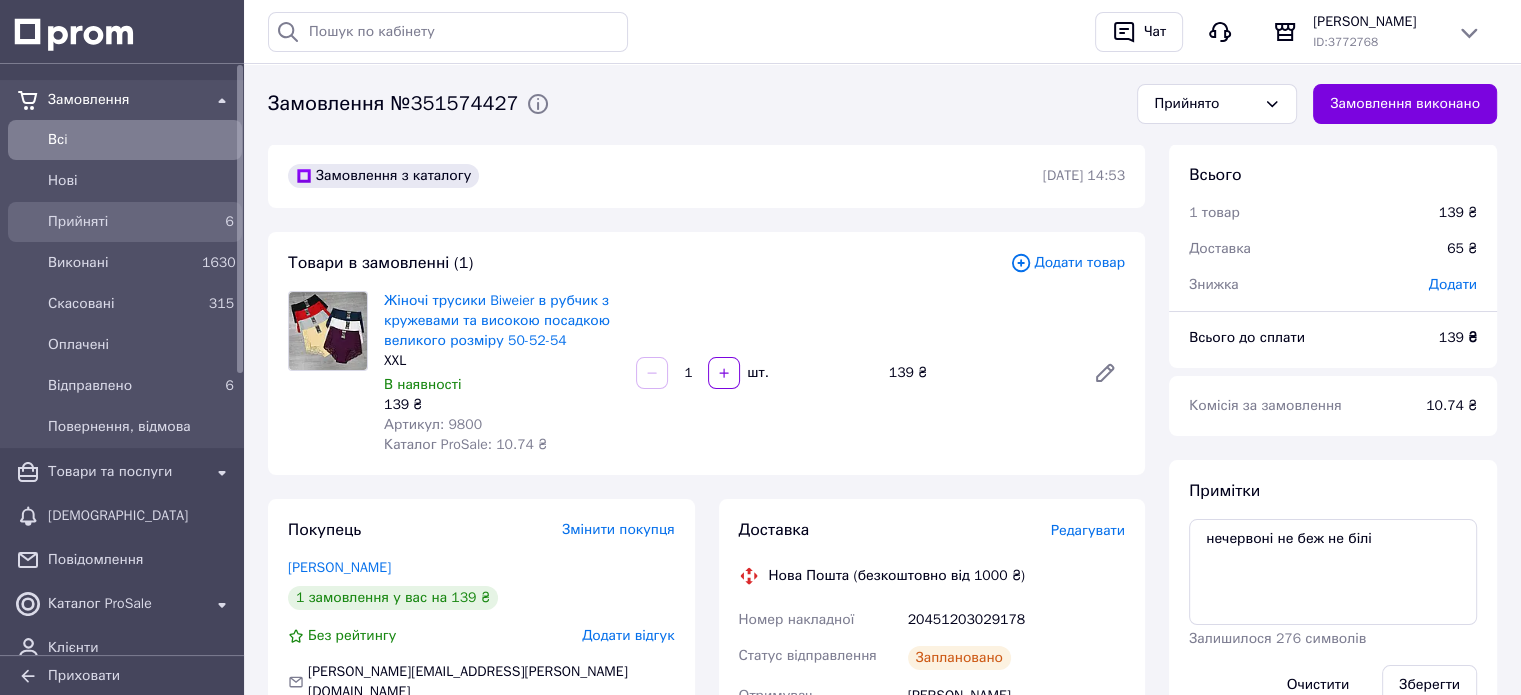 click on "Прийняті" at bounding box center [121, 222] 